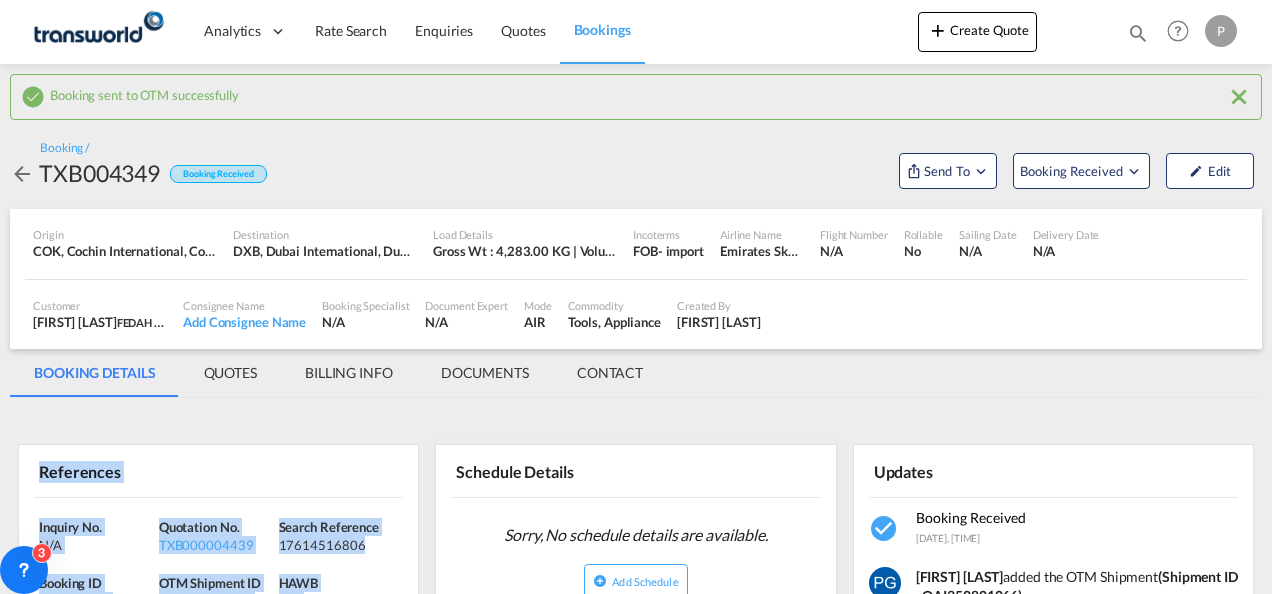 scroll, scrollTop: 0, scrollLeft: 0, axis: both 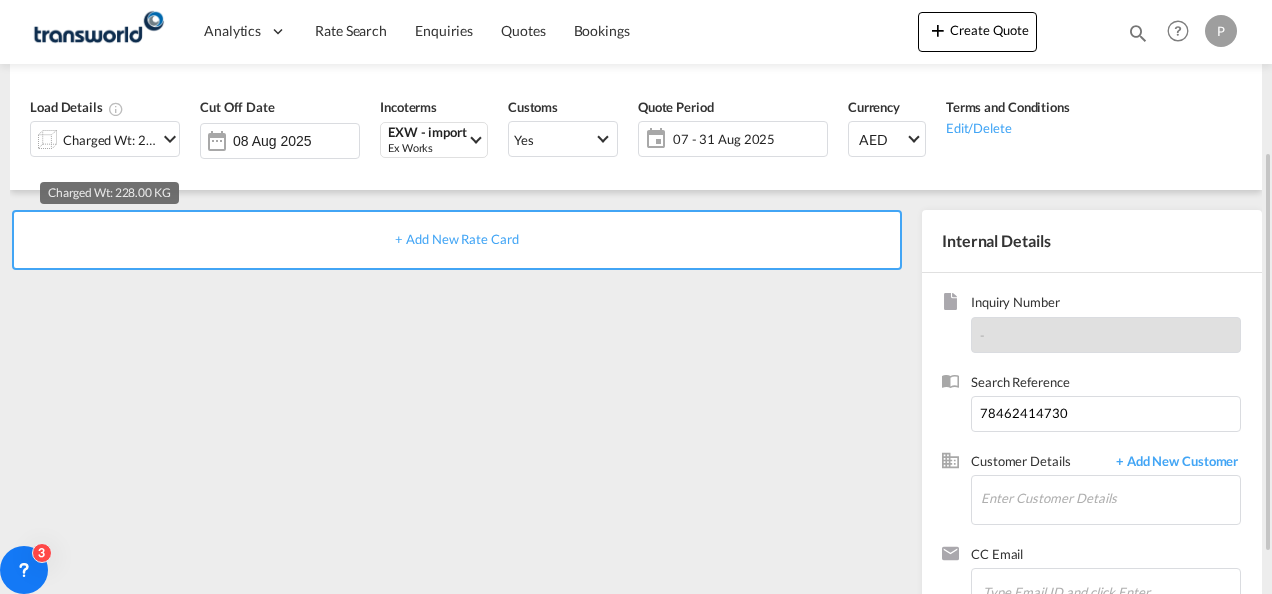 click on "Charged Wt: 228.00 KG" at bounding box center (110, 140) 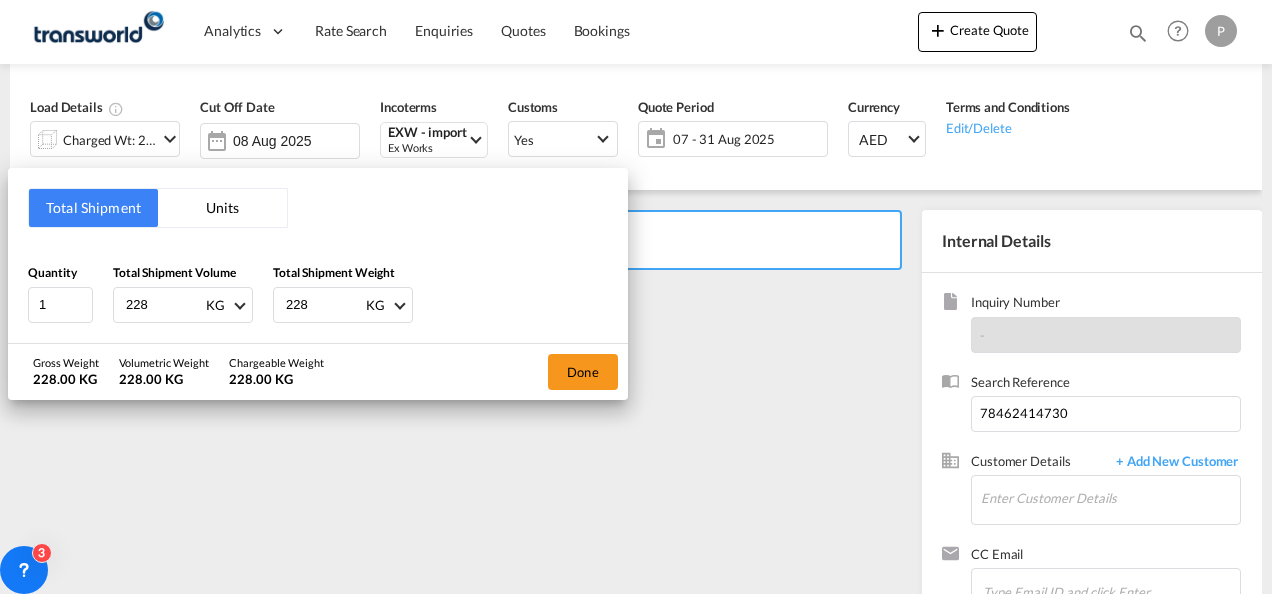click on "Total Shipment
Units Quantity 1 Total Shipment Volume 228 KG
CBM CFT KG LB
Total Shipment Weight 228 KG
KG LB Gross Weight
228.00 KG
Volumetric Weight
228.00 KG
Chargeable Weight
228.00 KG
Done" at bounding box center [636, 297] 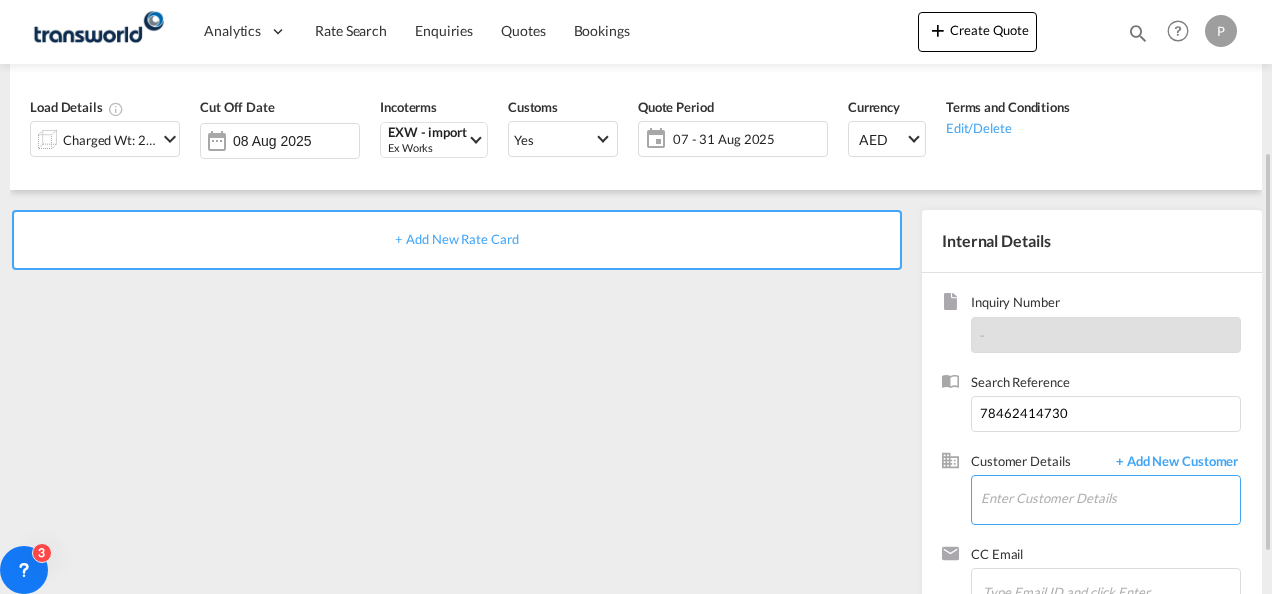 click on "Enter Customer Details" at bounding box center [1110, 498] 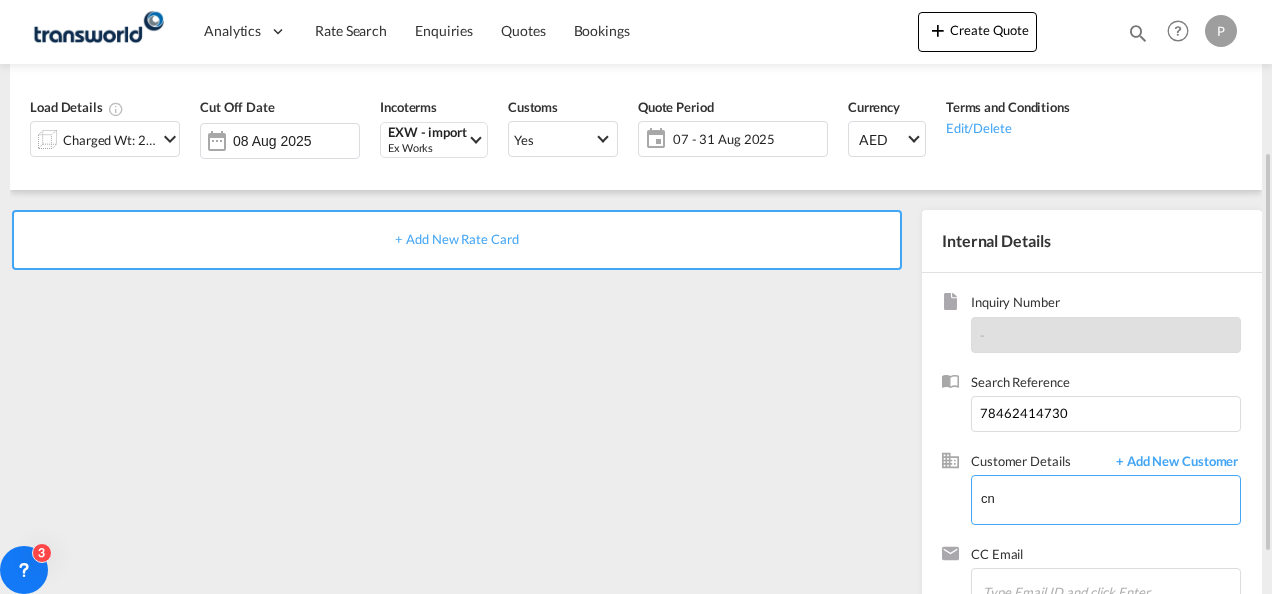 type on "c" 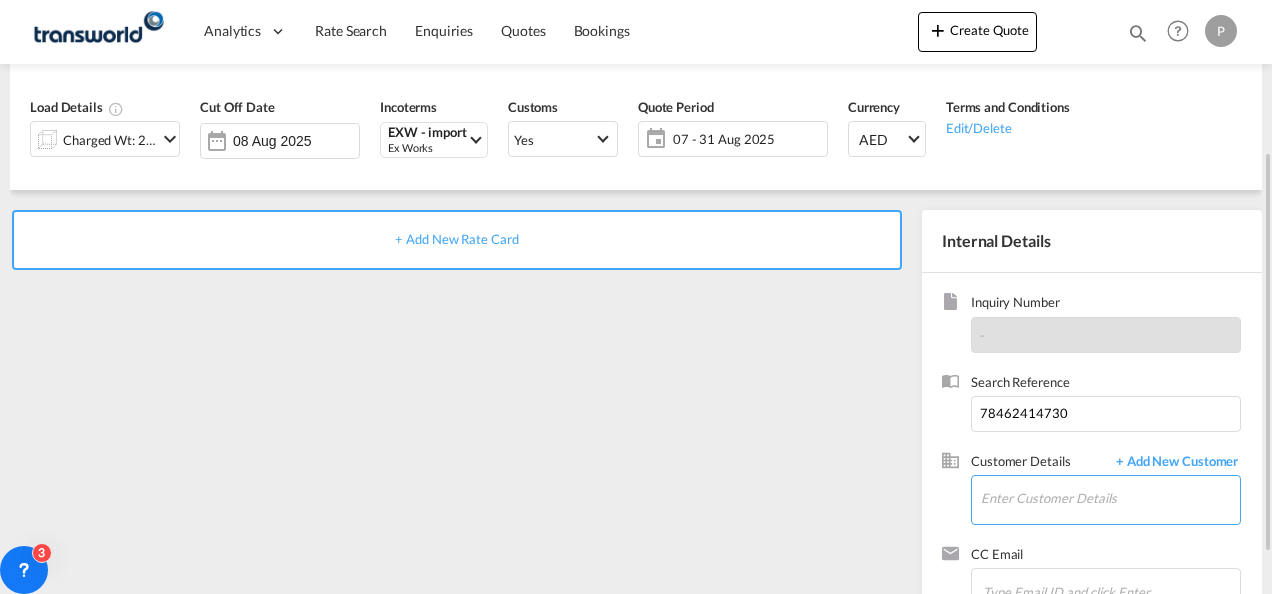 type on "I" 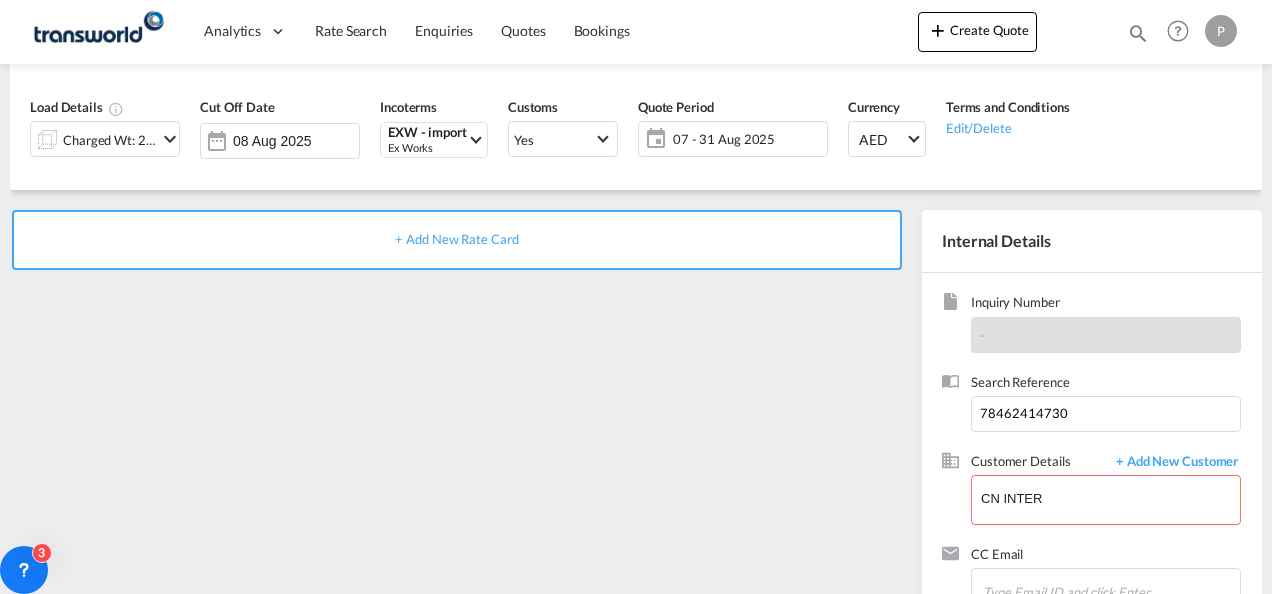 drag, startPoint x: 808, startPoint y: 388, endPoint x: 748, endPoint y: 624, distance: 243.5077 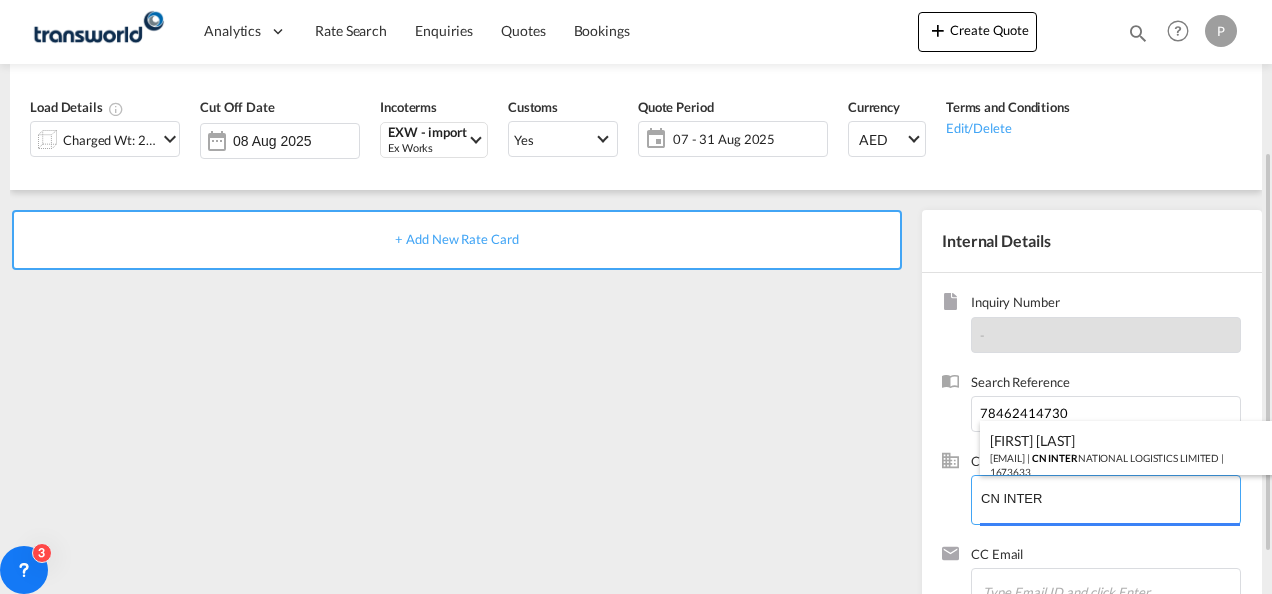 click on "Analytics
Dashboard
Rate Search
Enquiries
Quotes
Bookings" at bounding box center (636, 297) 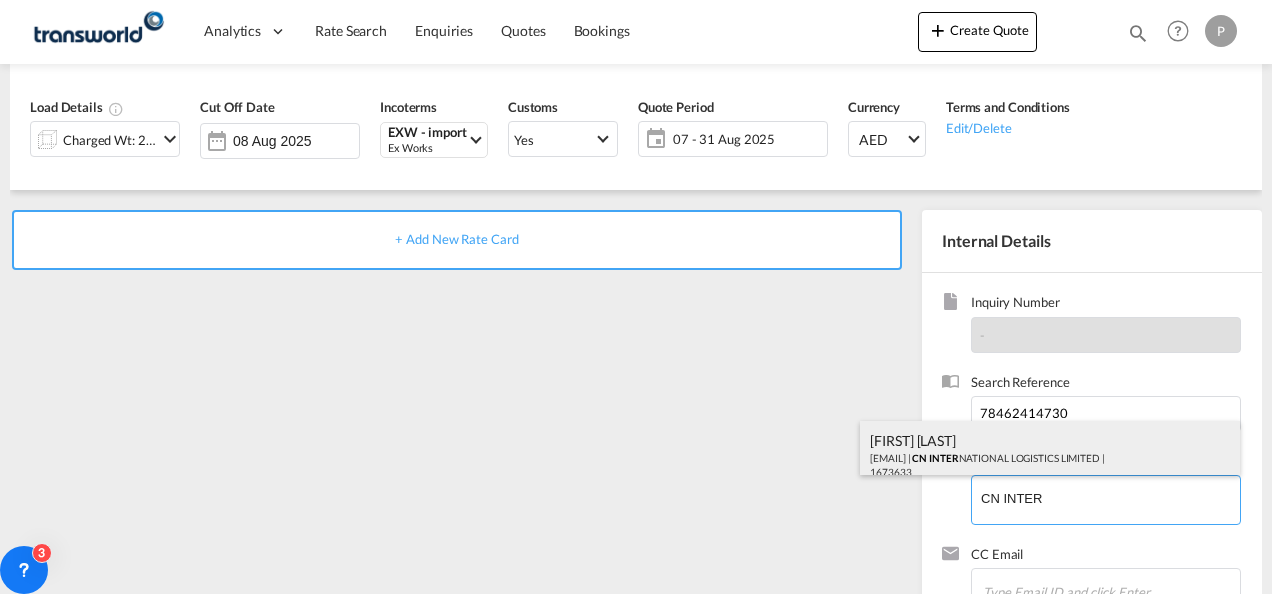 click on "[FIRST] [LAST] [EMAIL]    |    CN INTER NATIONAL LOGISTICS LIMITED
|      1673633" at bounding box center (1050, 455) 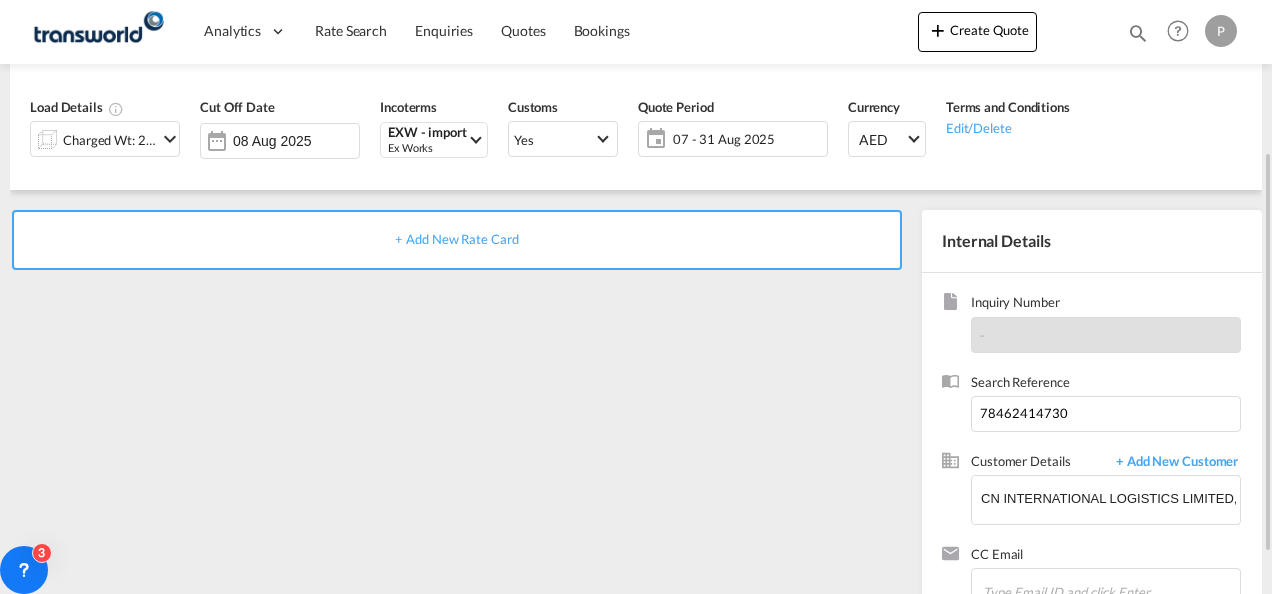 click on "+ Add New Rate Card" at bounding box center [456, 239] 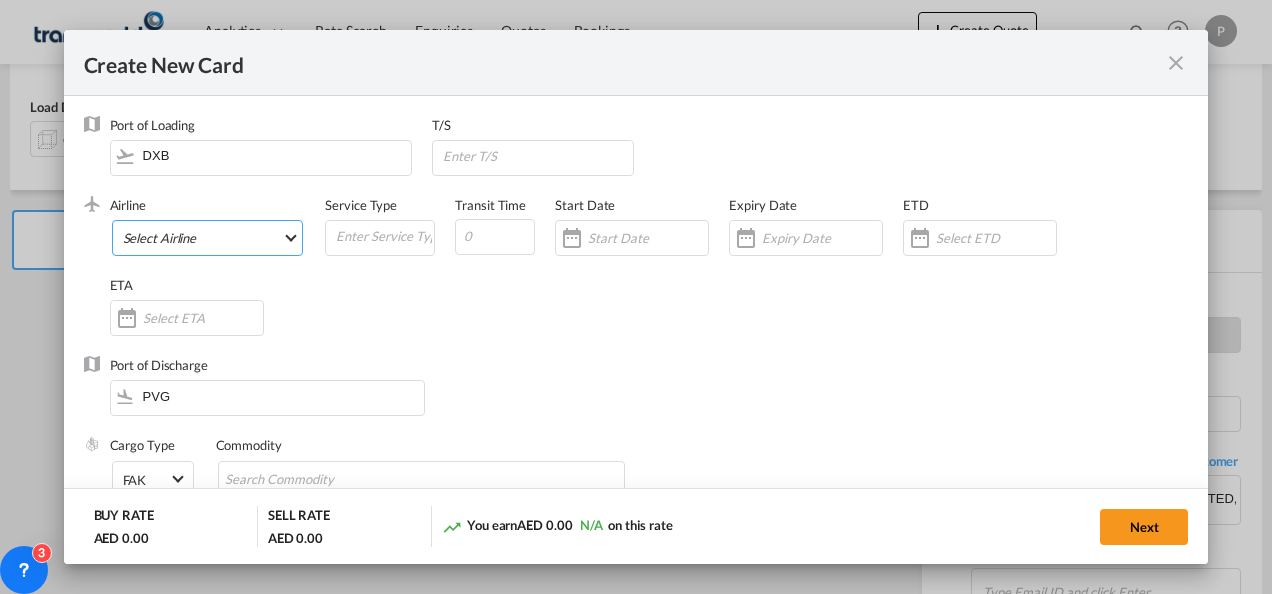 click on "Select Airline" at bounding box center [208, 238] 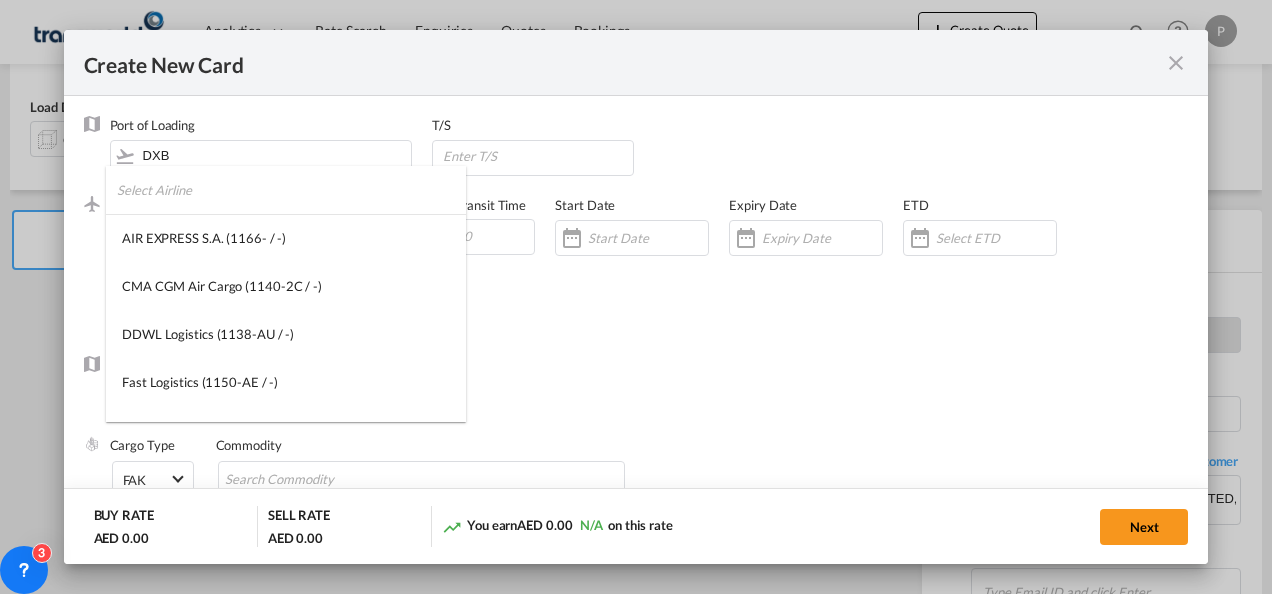 click at bounding box center [291, 190] 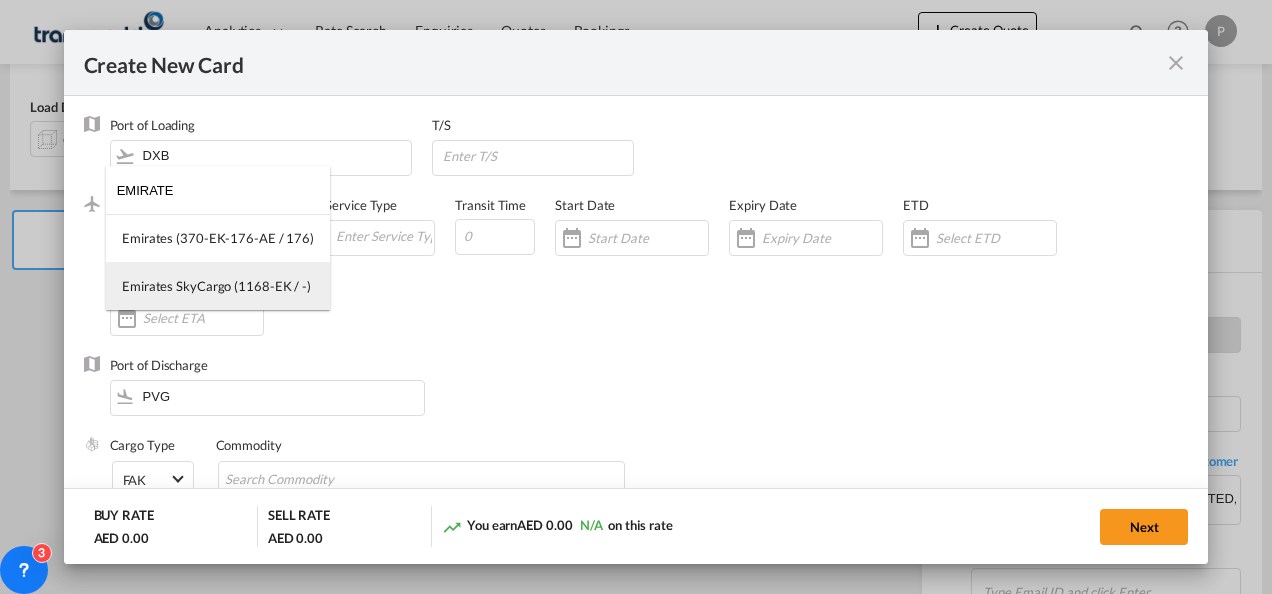 type on "EMIRATE" 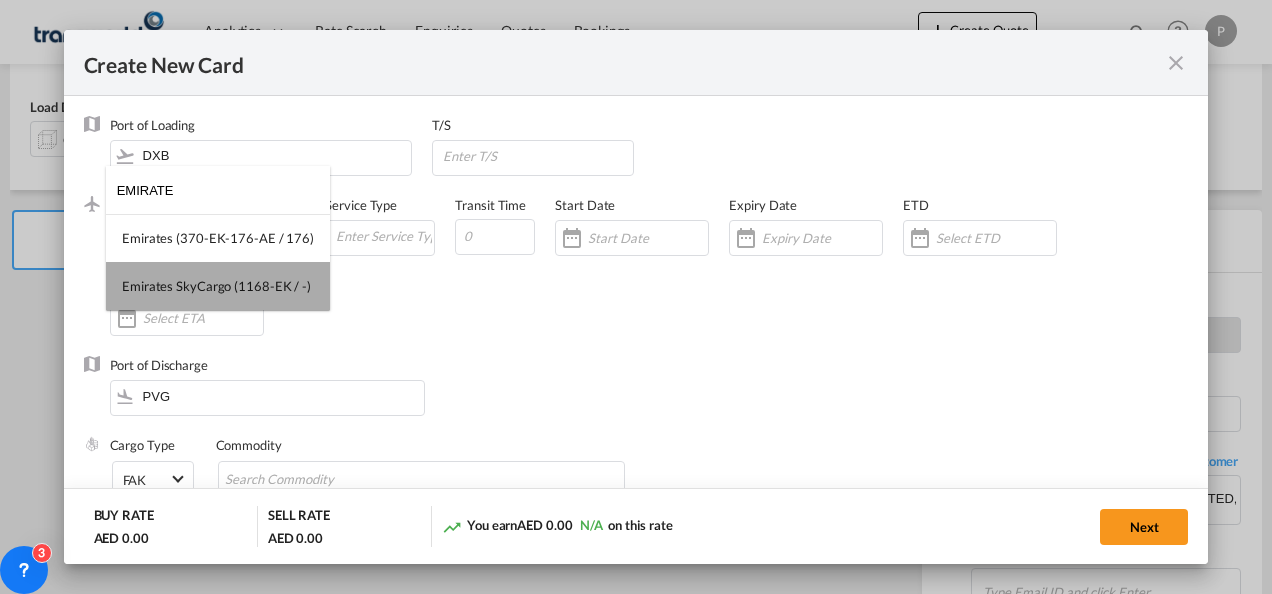 click on "Emirates SkyCargo (1168-EK / -)" at bounding box center (218, 286) 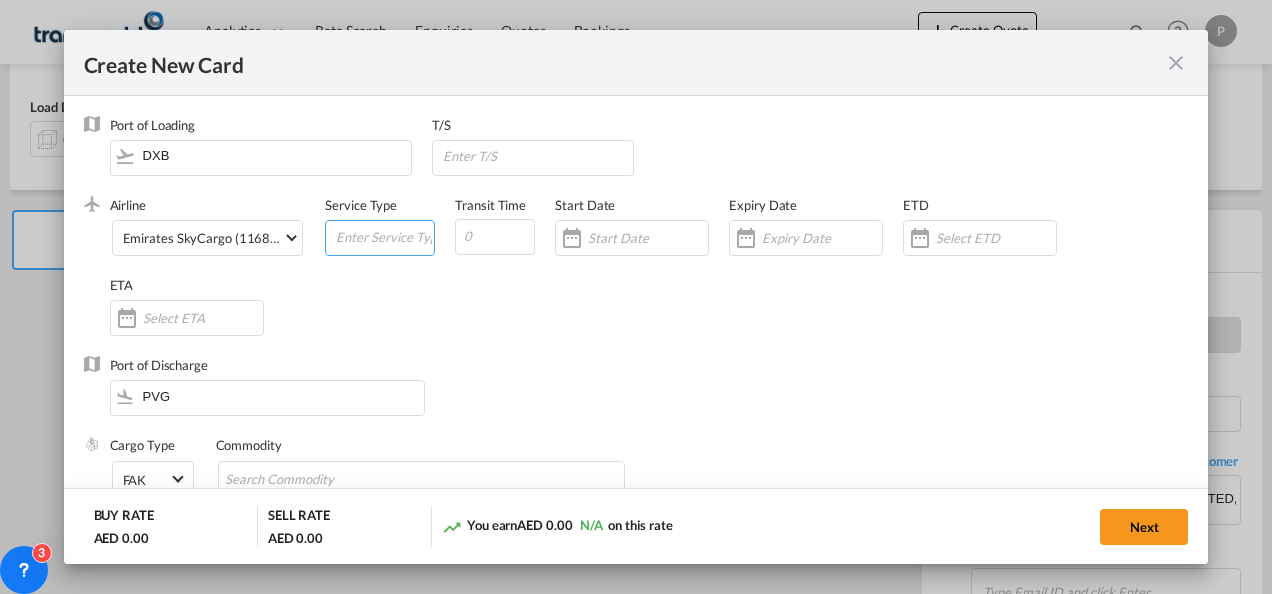 click at bounding box center (384, 236) 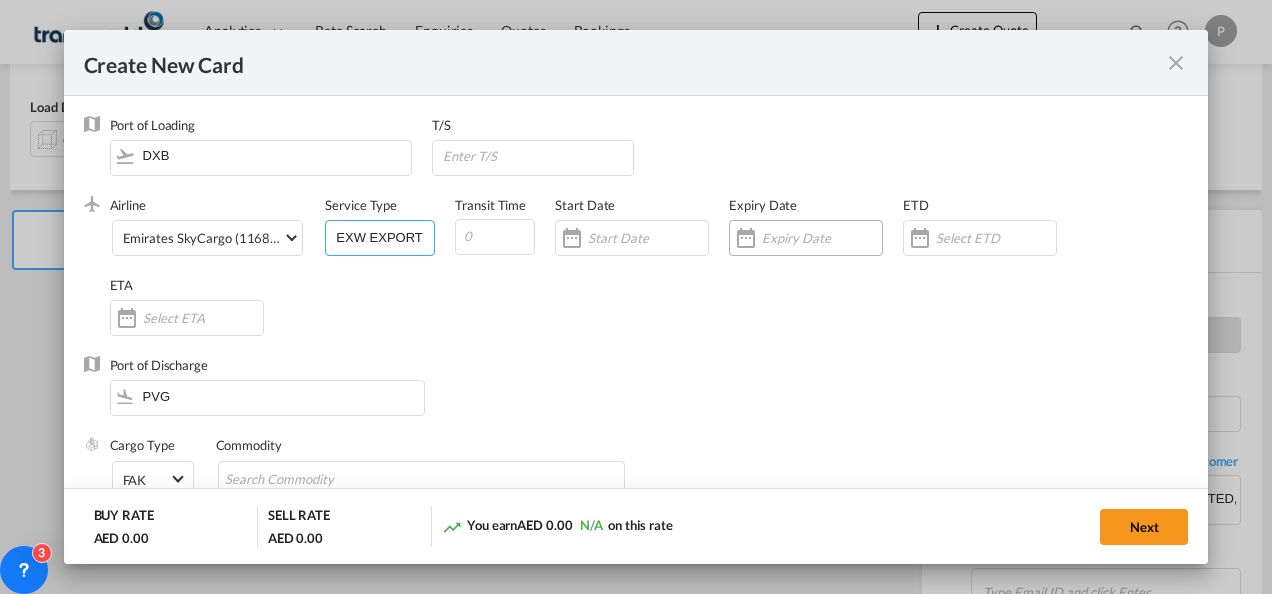 type on "EXW EXPORT" 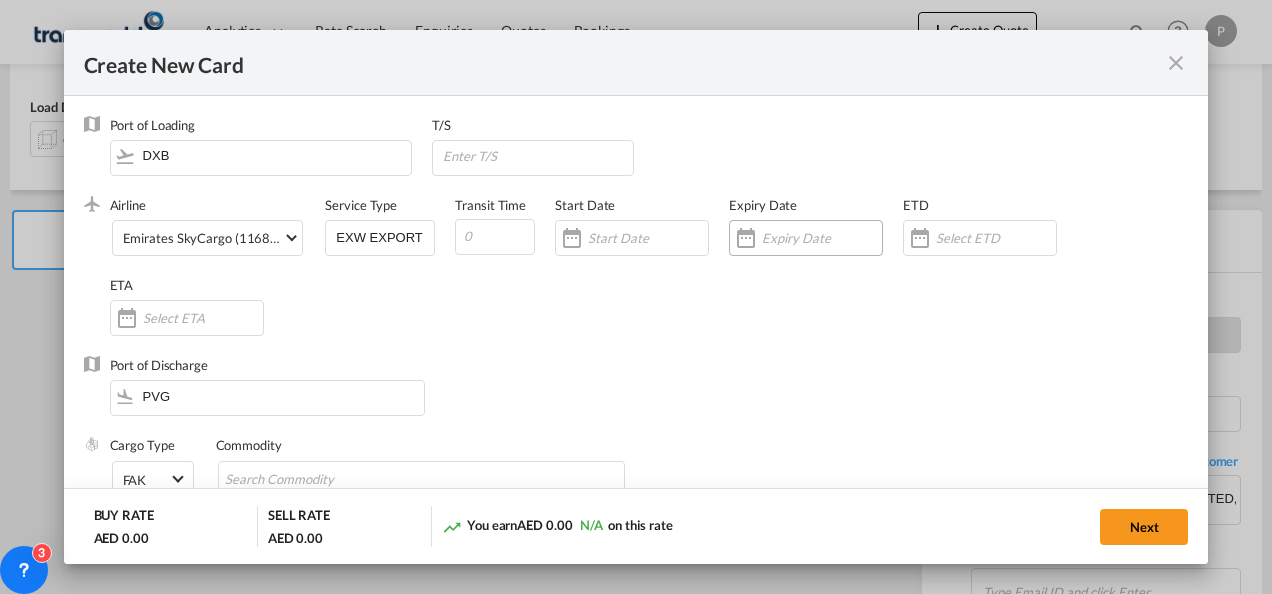 click at bounding box center [822, 238] 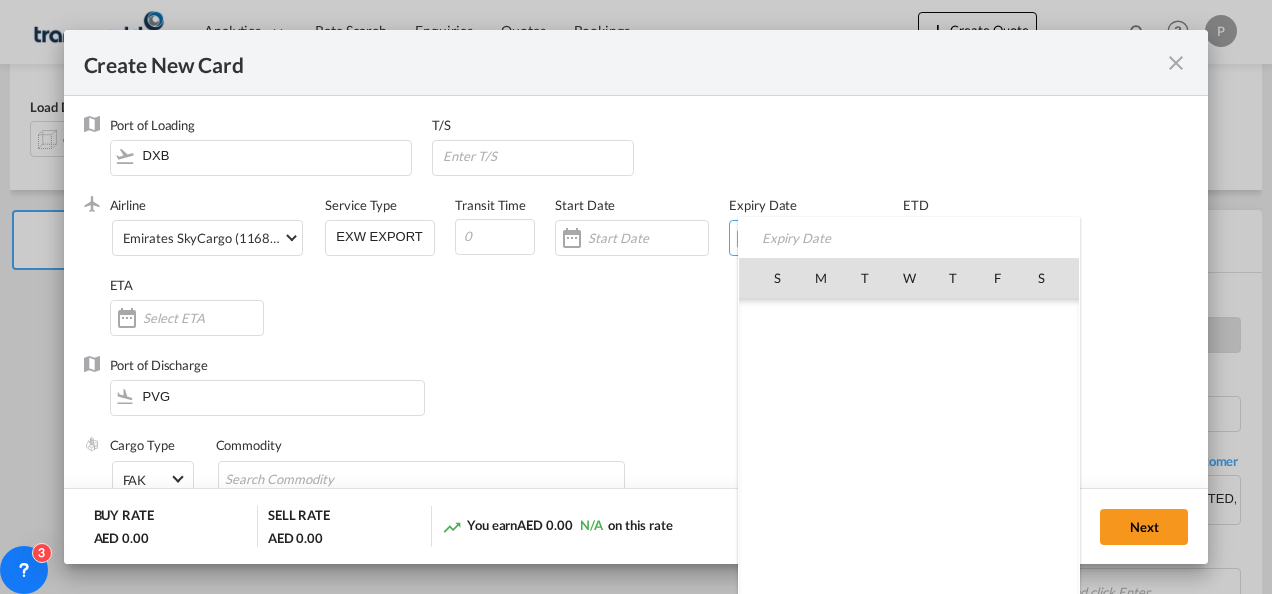 scroll, scrollTop: 462955, scrollLeft: 0, axis: vertical 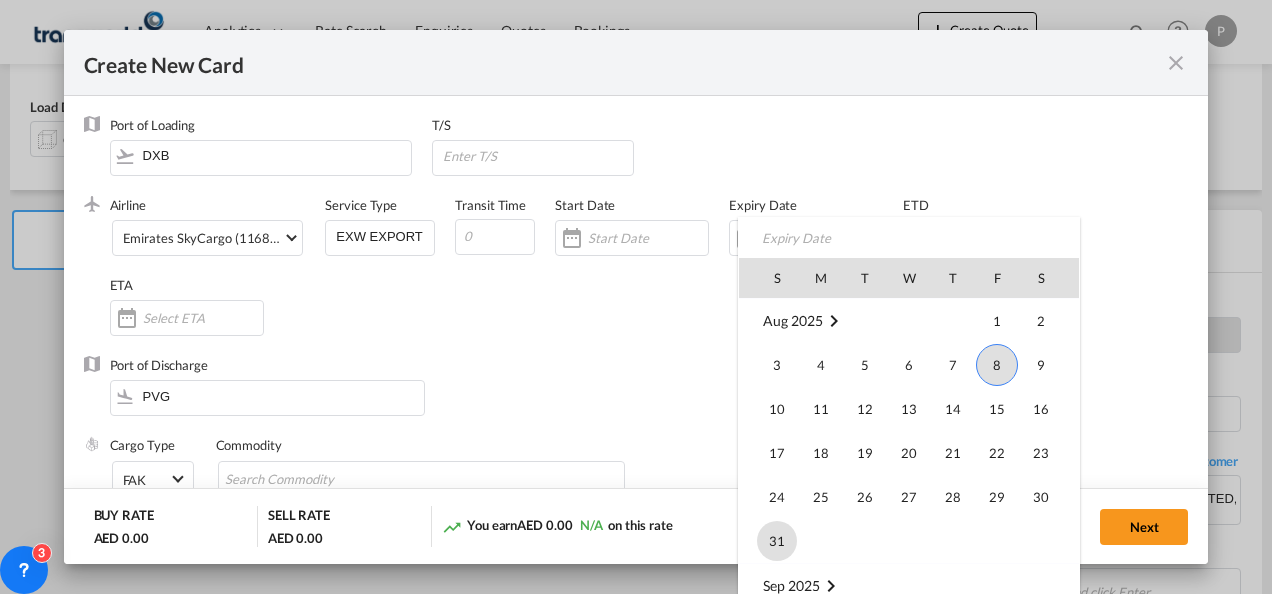 click on "31" at bounding box center [777, 541] 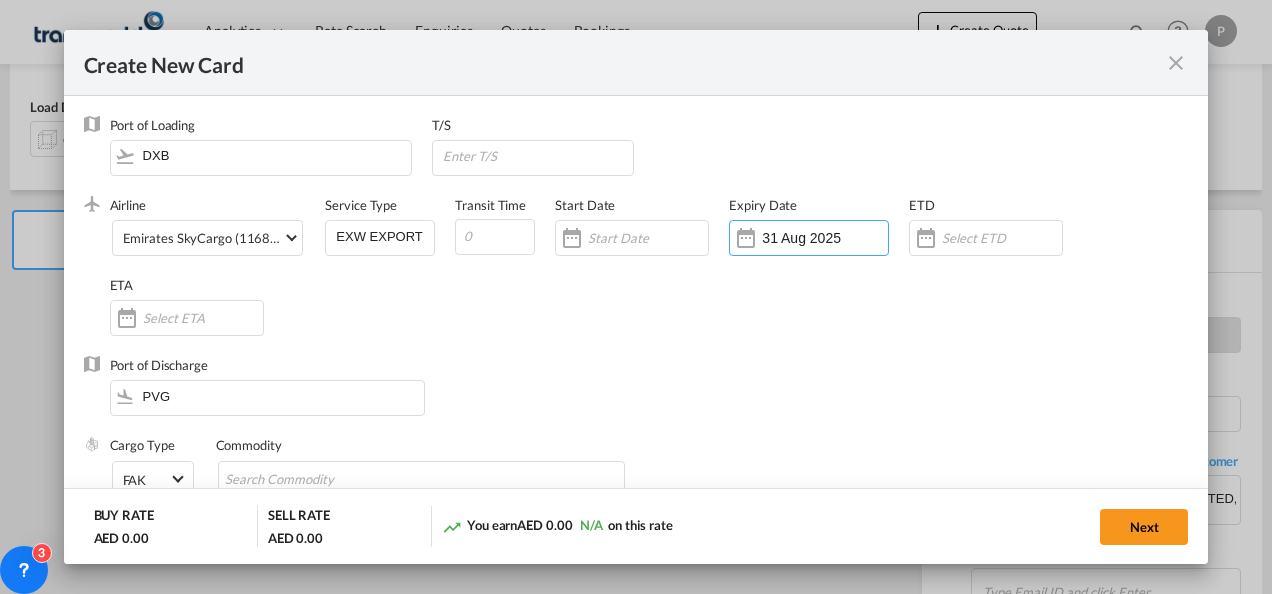 scroll, scrollTop: 183, scrollLeft: 0, axis: vertical 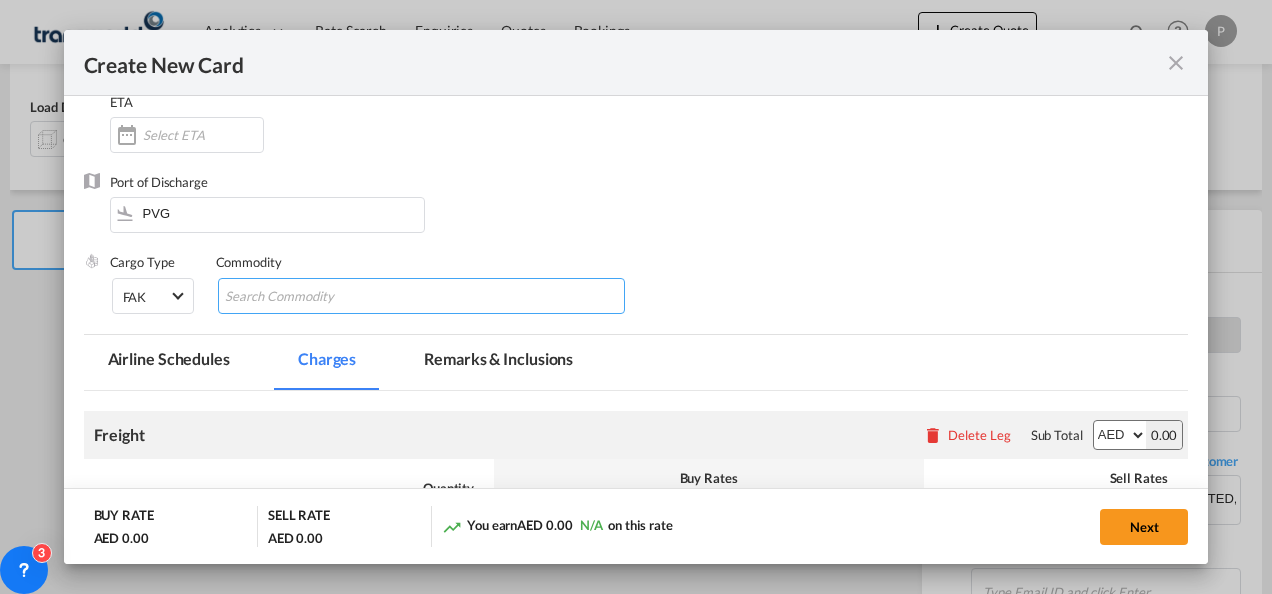 click at bounding box center [316, 297] 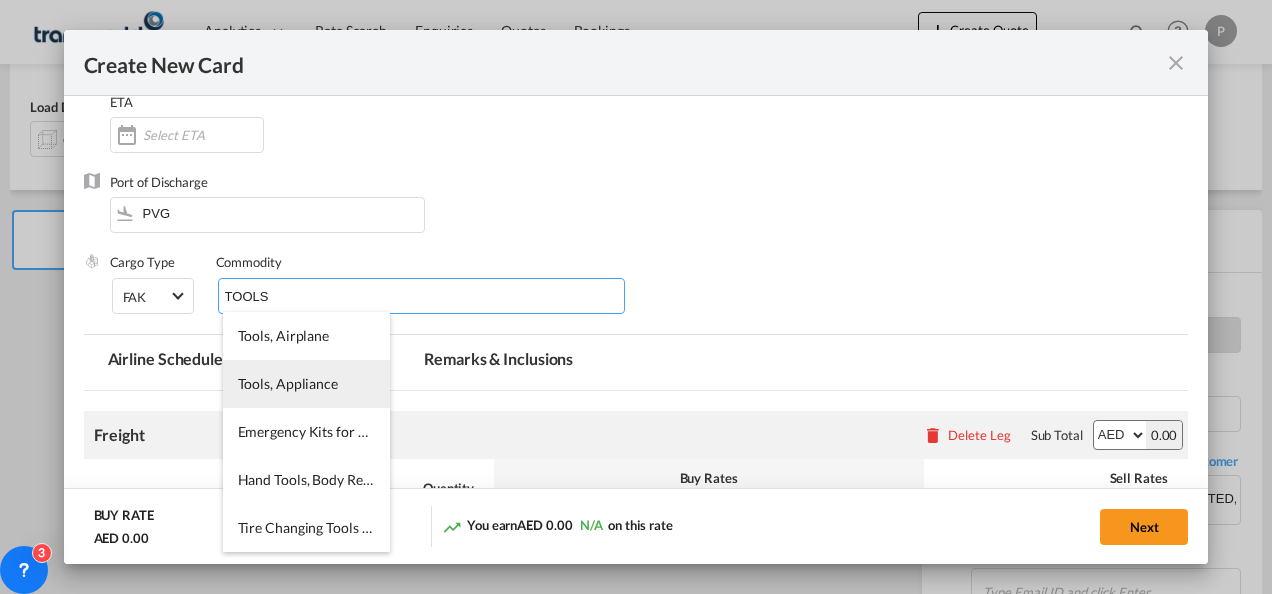 type on "TOOLS" 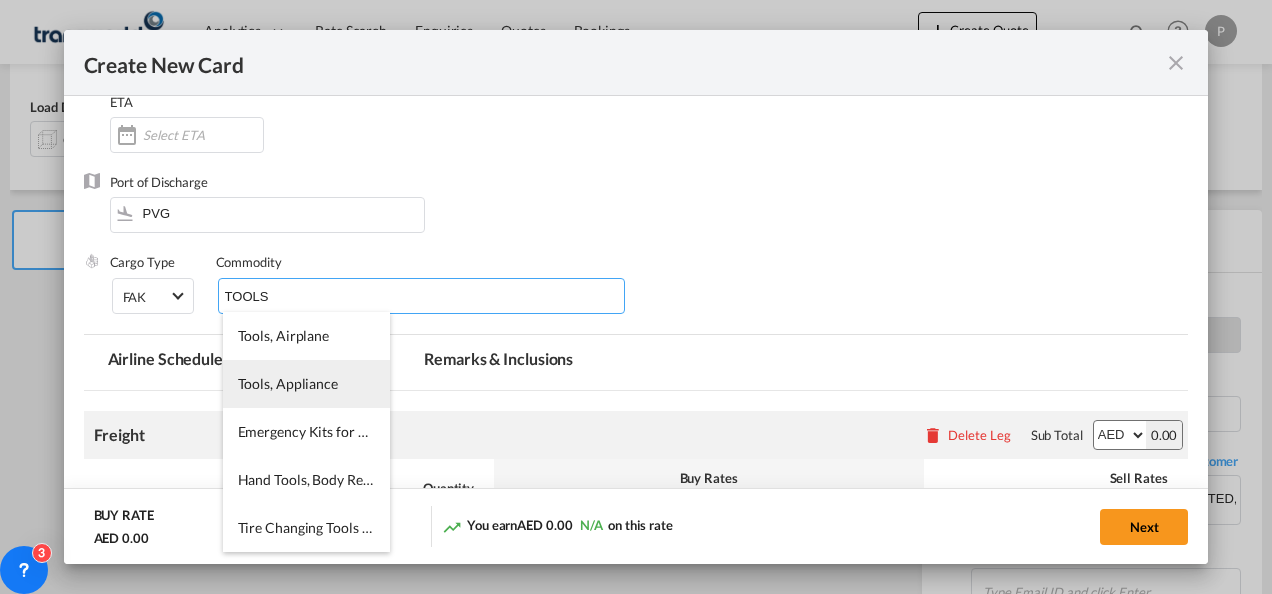 click on "Tools, Appliance" at bounding box center (288, 383) 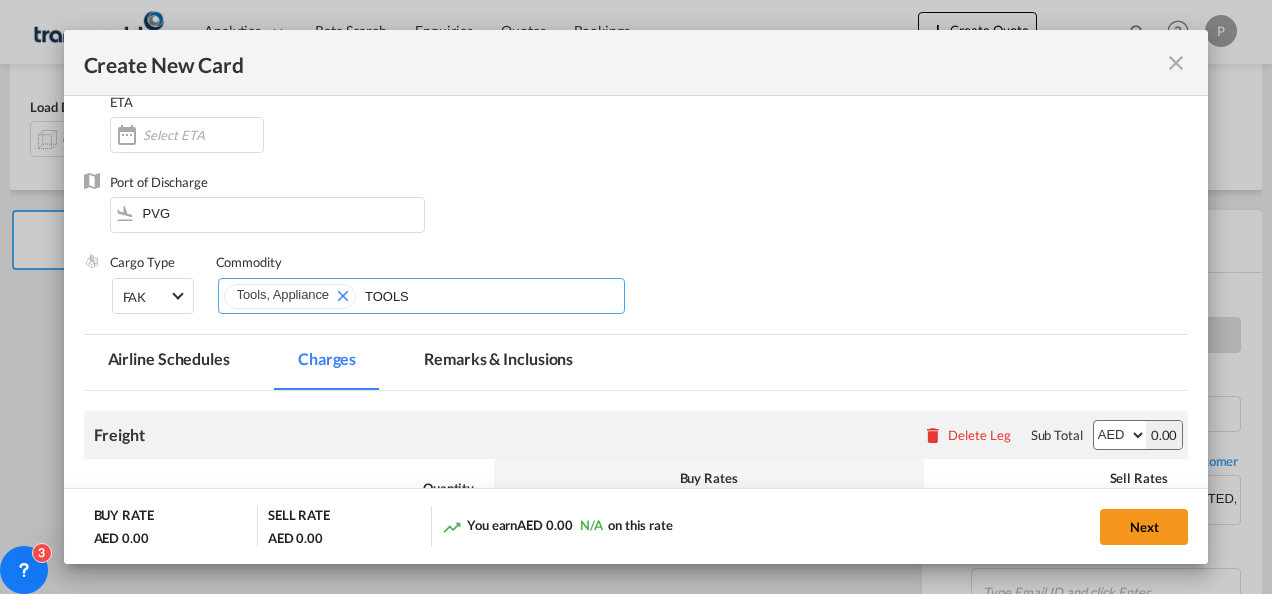 type 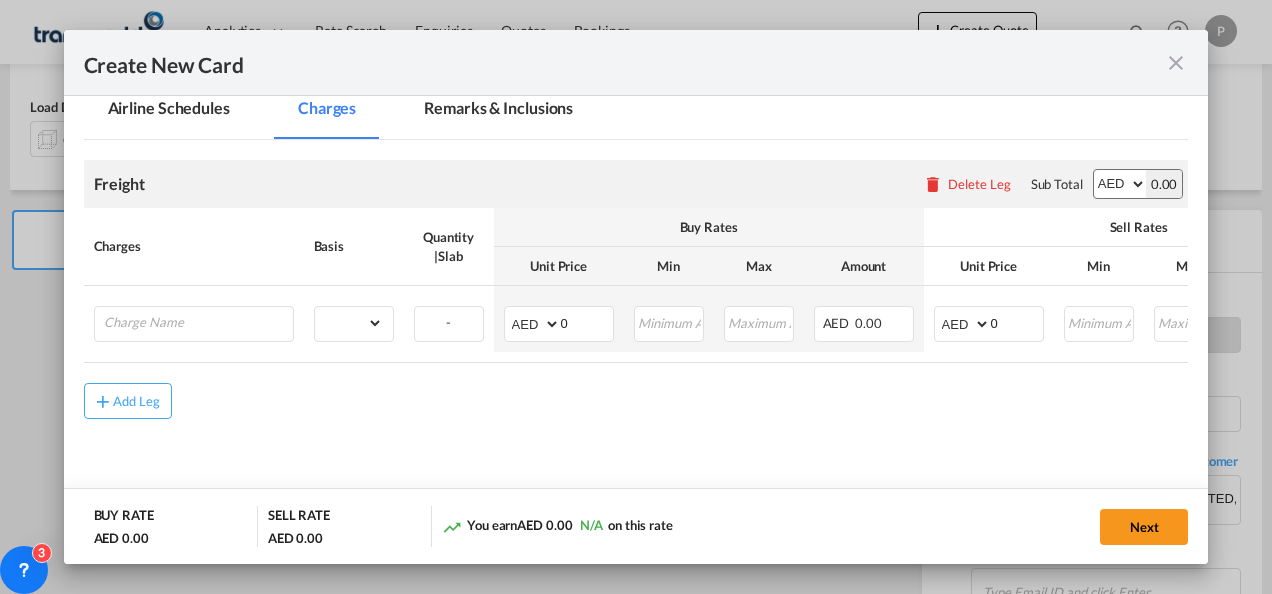 scroll, scrollTop: 437, scrollLeft: 0, axis: vertical 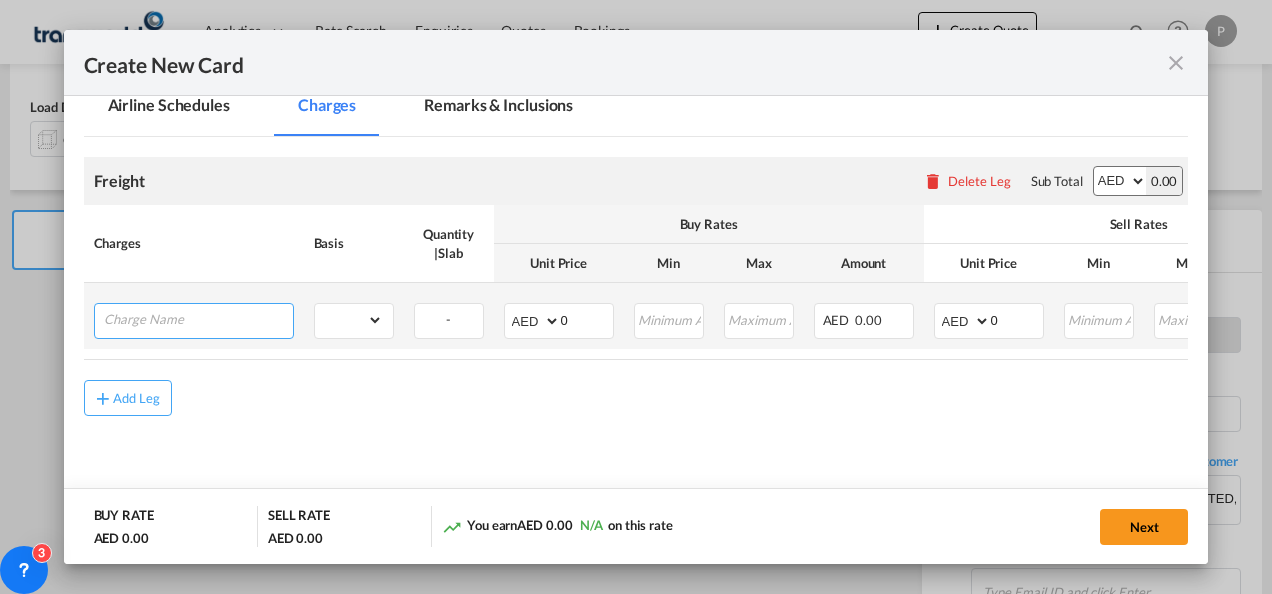 click at bounding box center [198, 319] 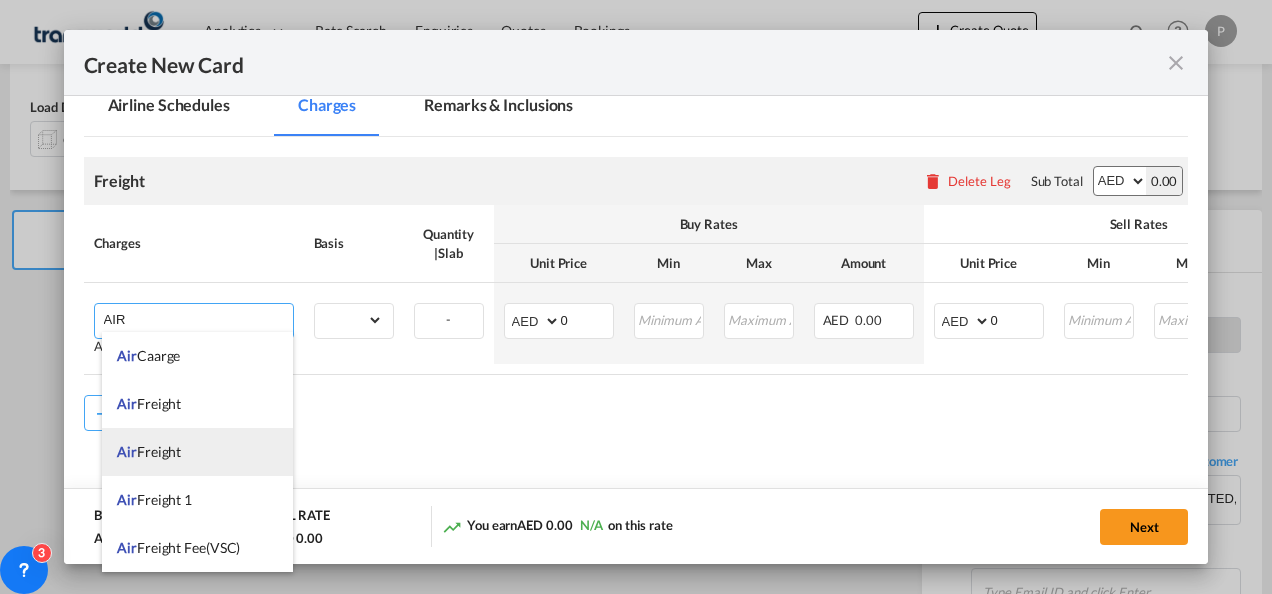click on "Air  Freight" at bounding box center [197, 452] 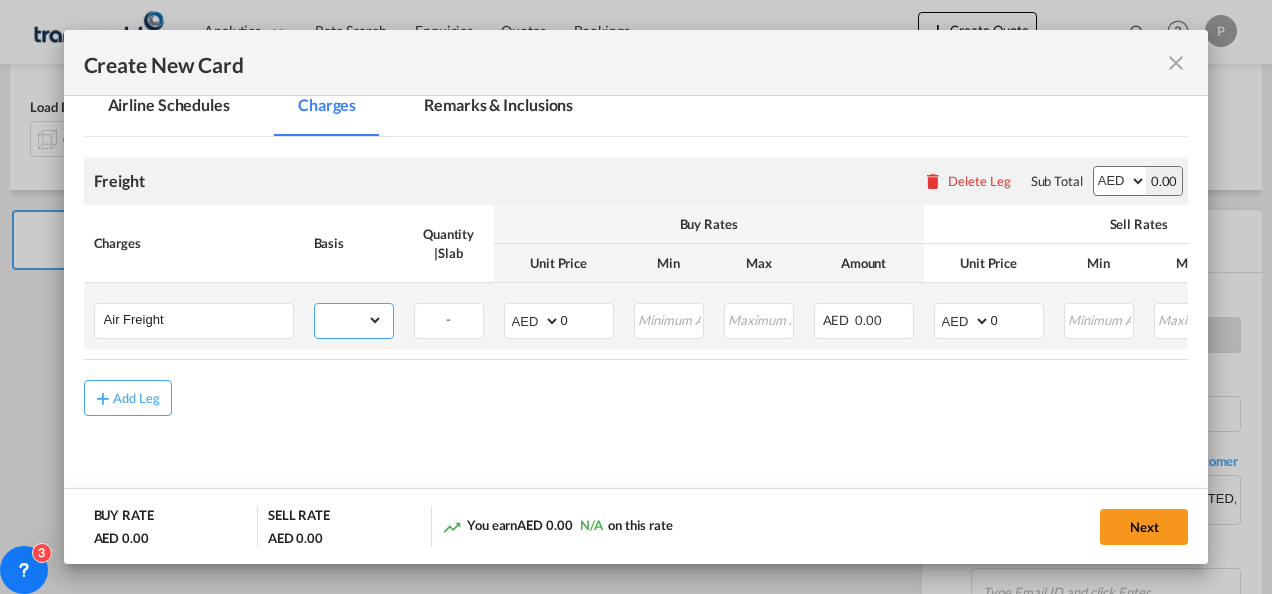 click on "gross_weight
volumetric_weight
per_shipment
per_bl
per_km
% on air freight
per_hawb
per_kg
per_pallet
per_carton
flat
chargeable_weight
per_ton
per_cbm
per_hbl
per_w/m
per_awb
per_sbl
per shipping bill
per_quintal
per_lbs
per_vehicle
per_shift
per_invoice
per_package
per_day
per_revalidation
per_declaration
per_document
per clearance" at bounding box center [349, 320] 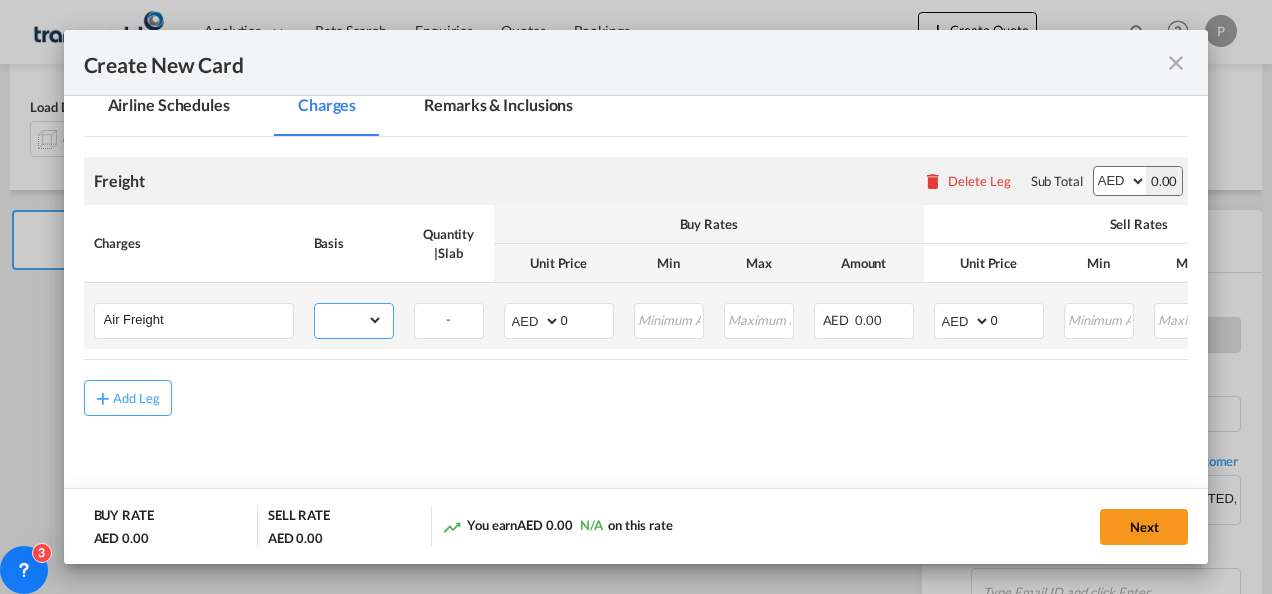select on "per_shipment" 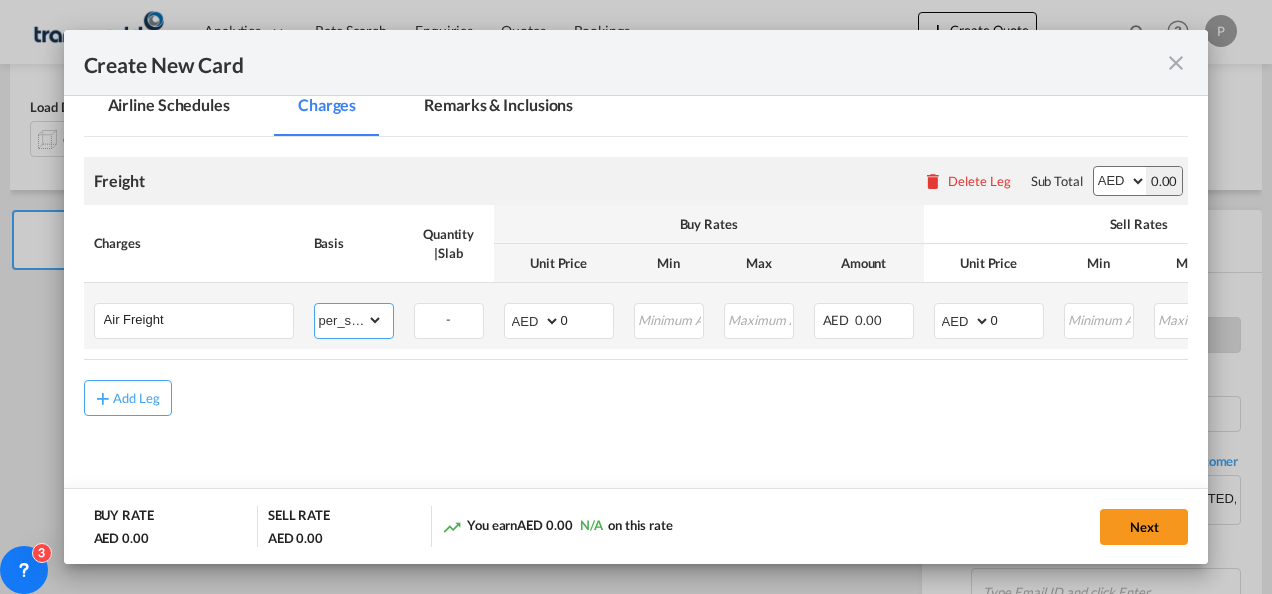 click on "gross_weight
volumetric_weight
per_shipment
per_bl
per_km
% on air freight
per_hawb
per_kg
per_pallet
per_carton
flat
chargeable_weight
per_ton
per_cbm
per_hbl
per_w/m
per_awb
per_sbl
per shipping bill
per_quintal
per_lbs
per_vehicle
per_shift
per_invoice
per_package
per_day
per_revalidation
per_declaration
per_document
per clearance" at bounding box center [349, 320] 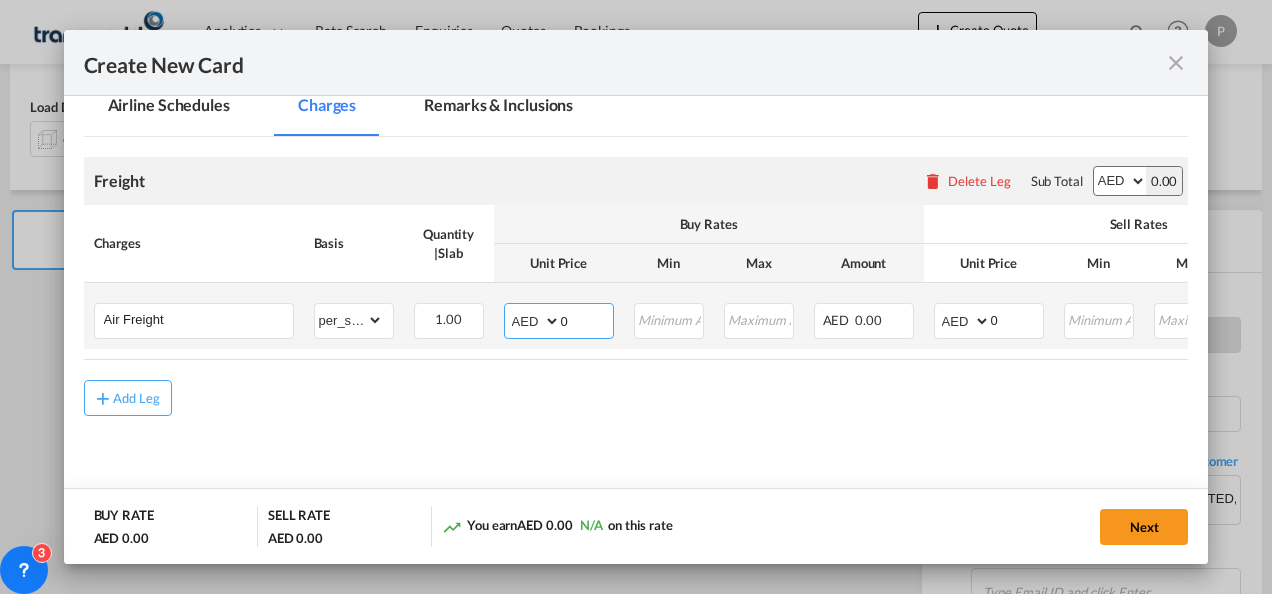 click on "0" at bounding box center (587, 319) 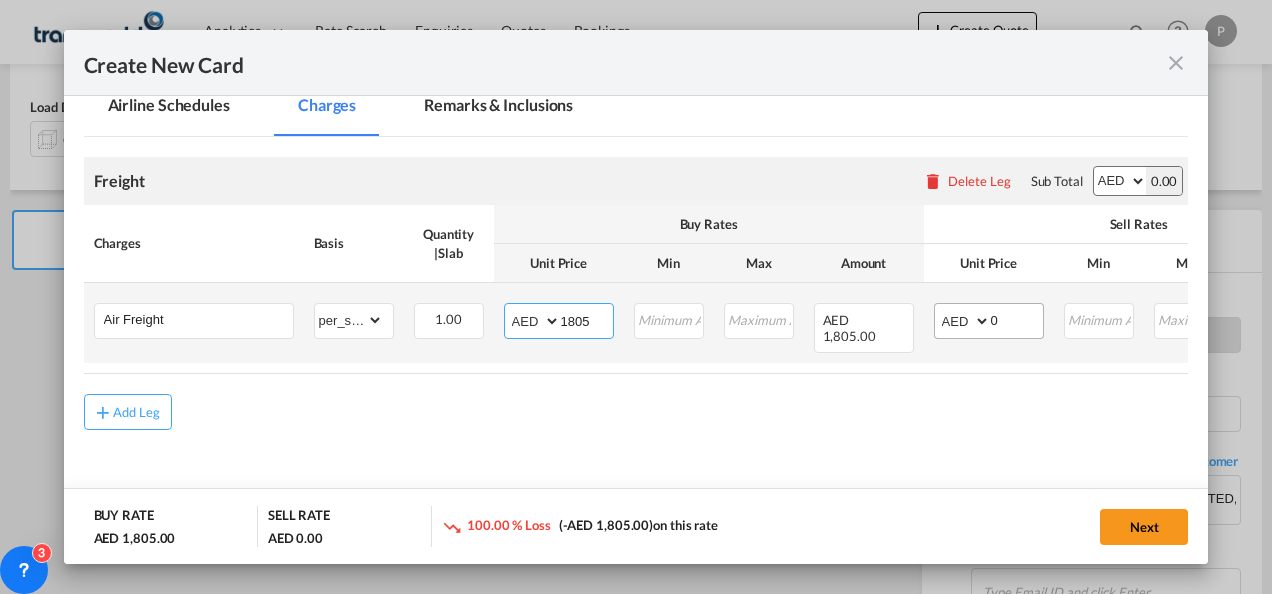 type on "1805" 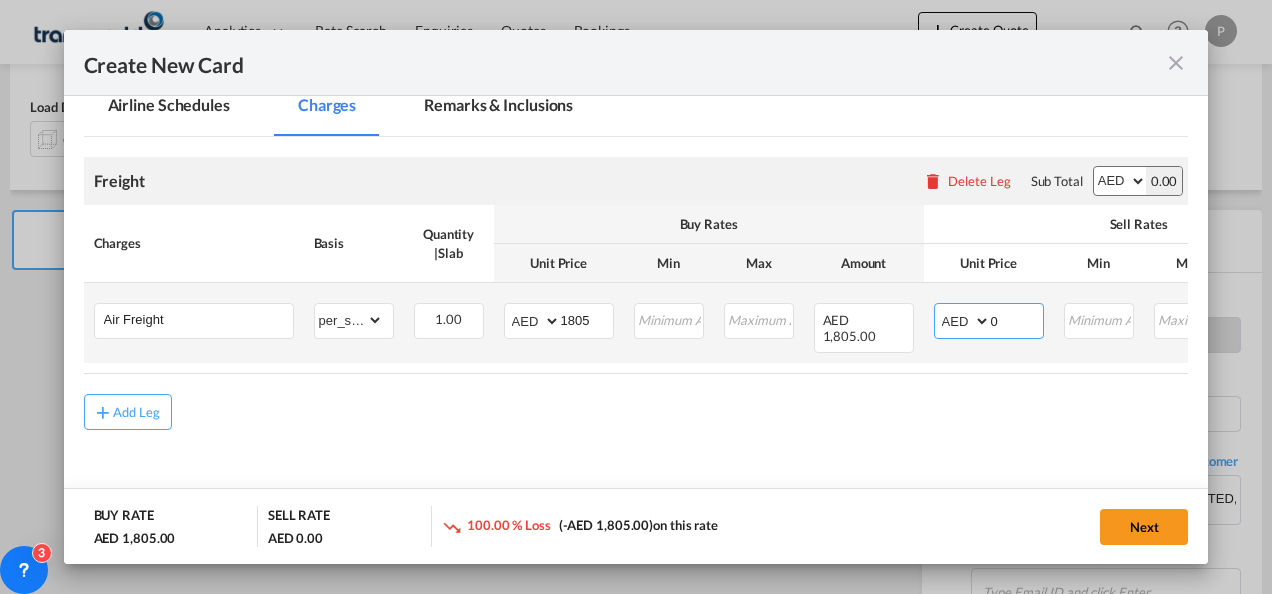click on "0" at bounding box center [1017, 319] 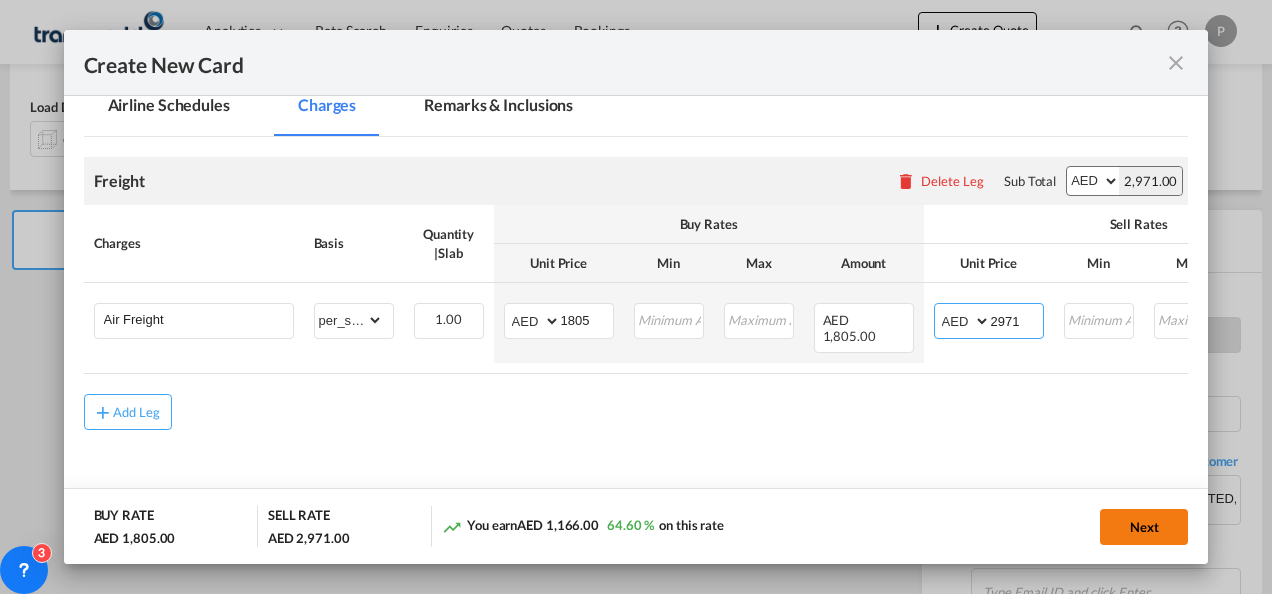 type on "2971" 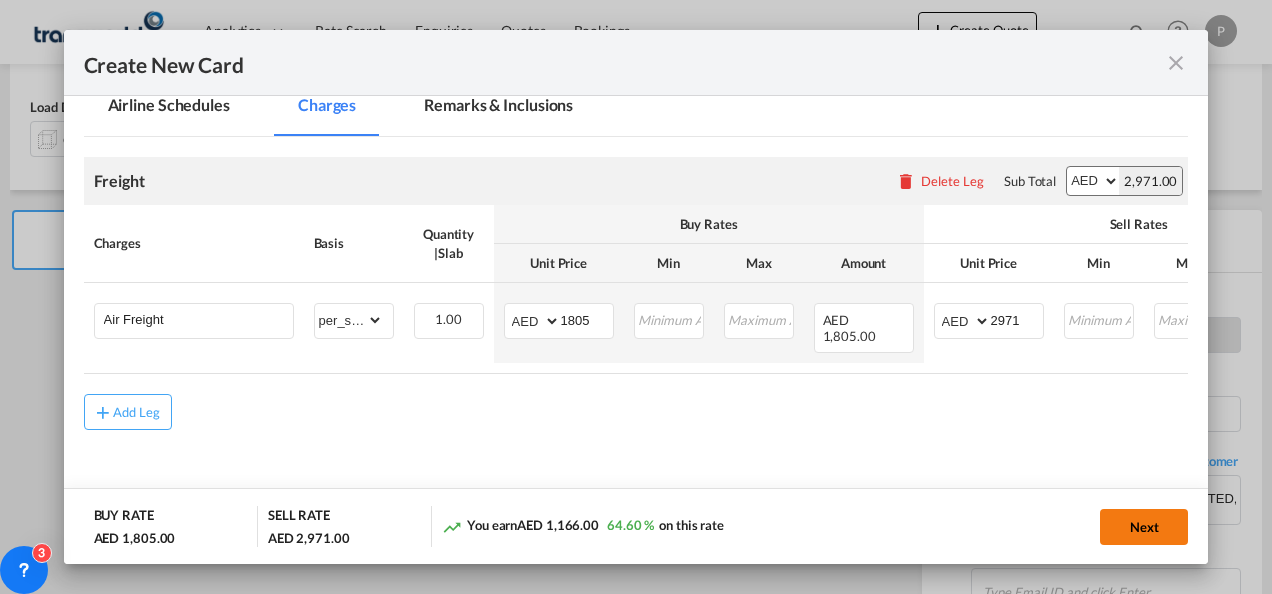 click on "Next" 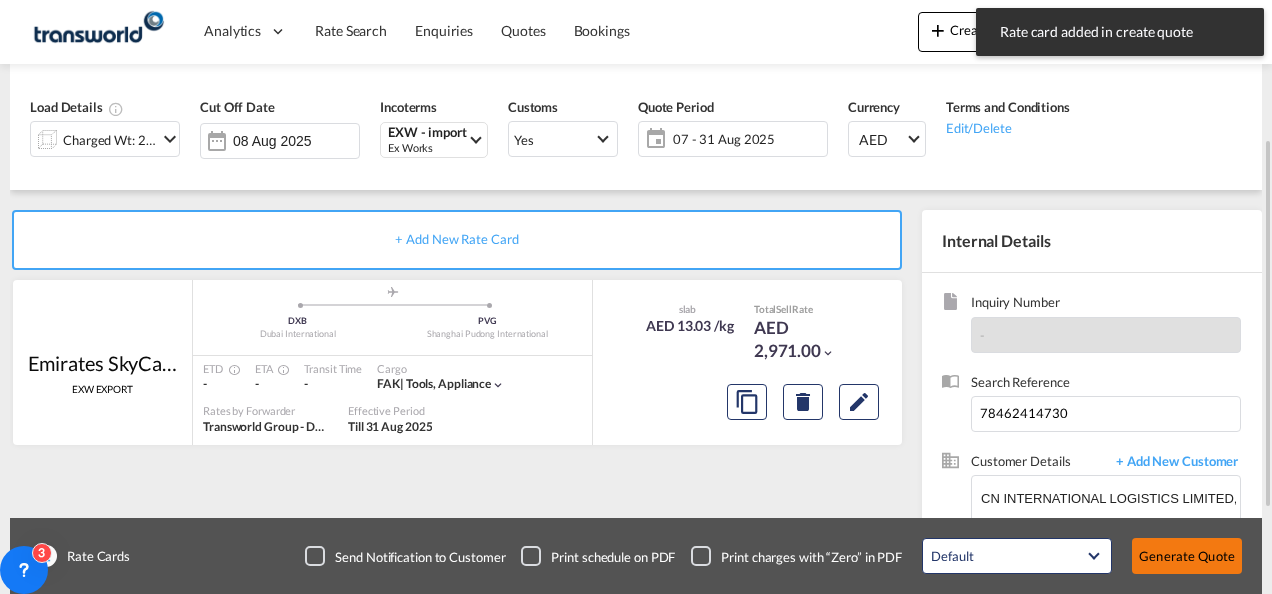 click on "Generate Quote" at bounding box center [1187, 556] 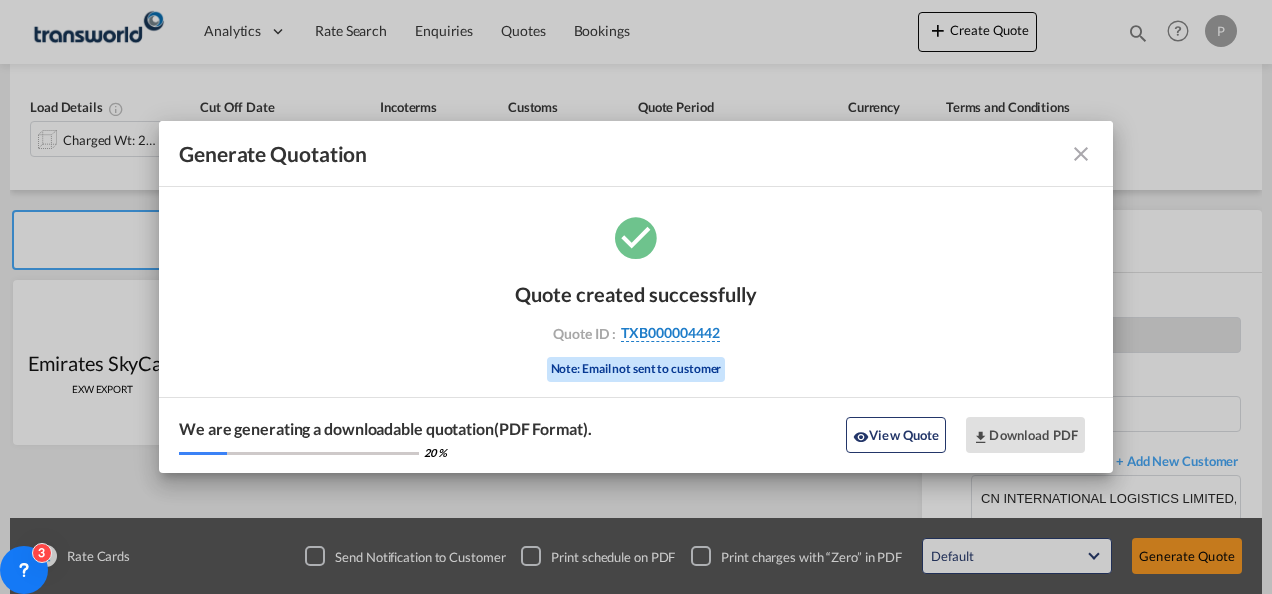 click on "TXB000004442" at bounding box center [670, 333] 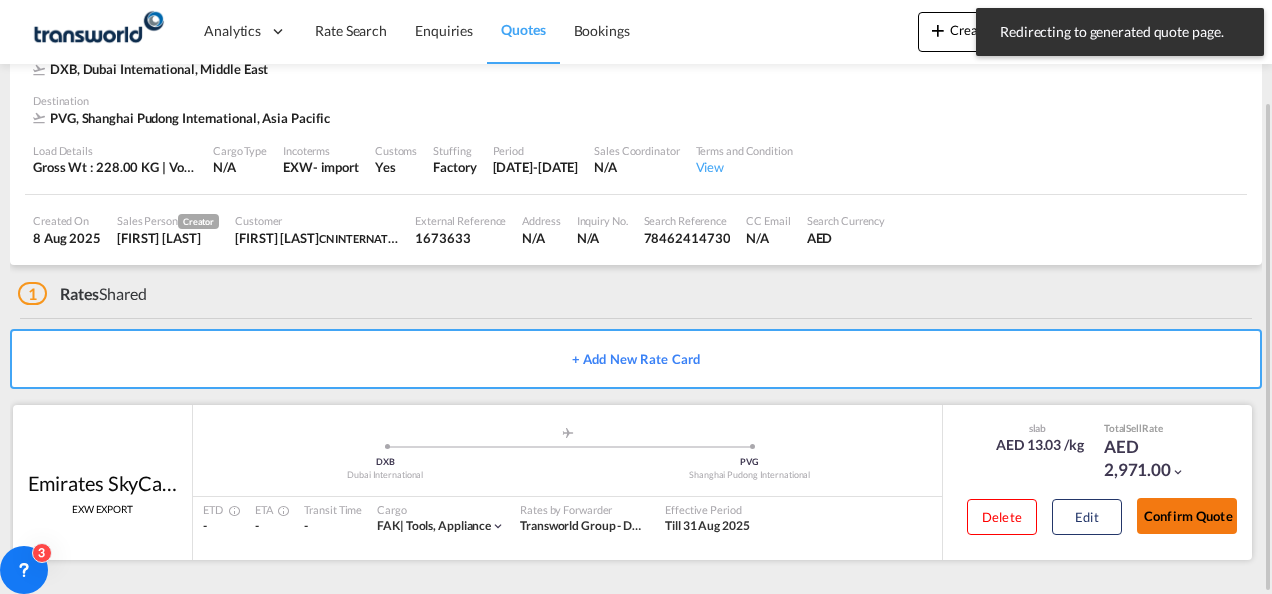 click on "Confirm Quote" at bounding box center (1187, 516) 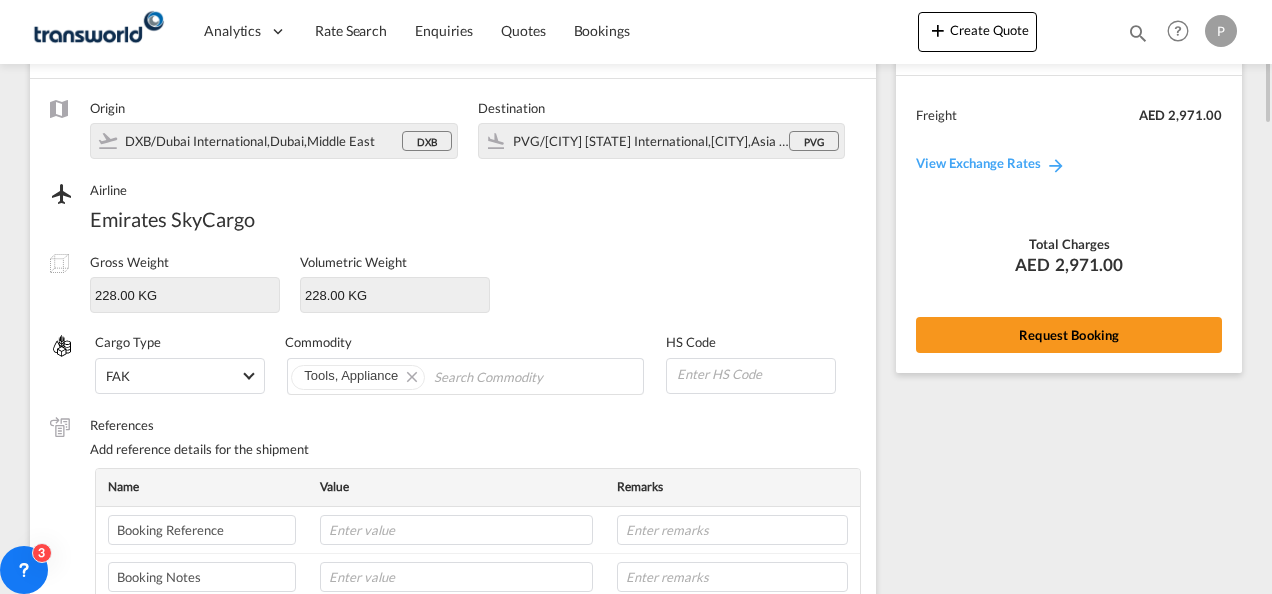 scroll, scrollTop: 0, scrollLeft: 0, axis: both 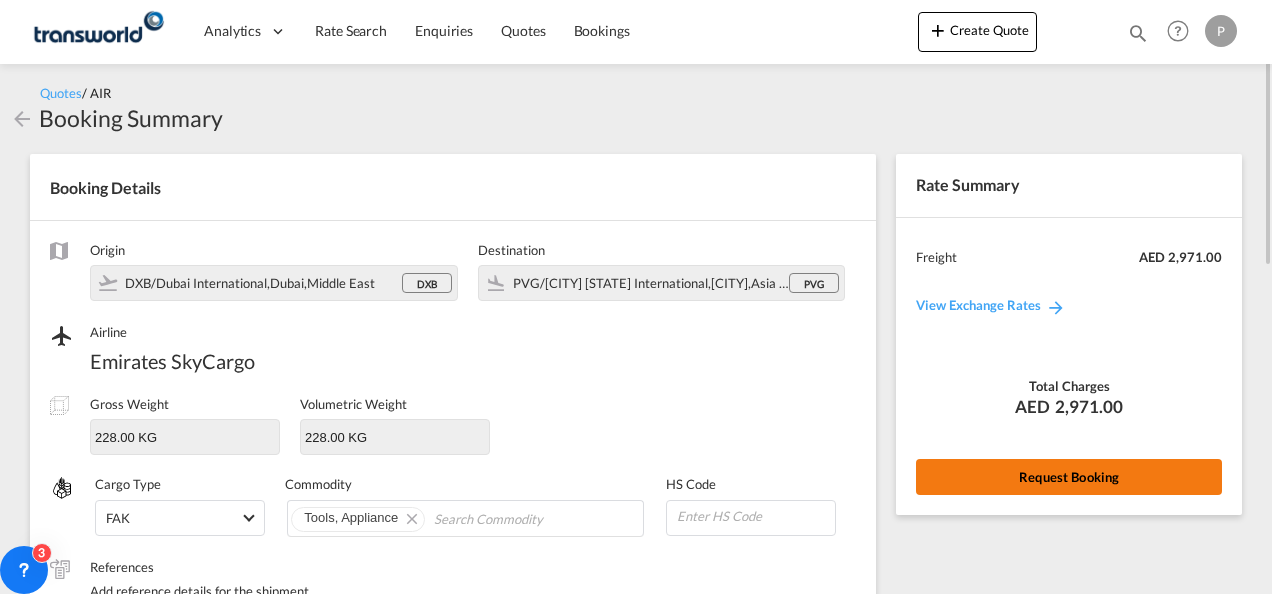 click on "Request Booking" at bounding box center [1069, 477] 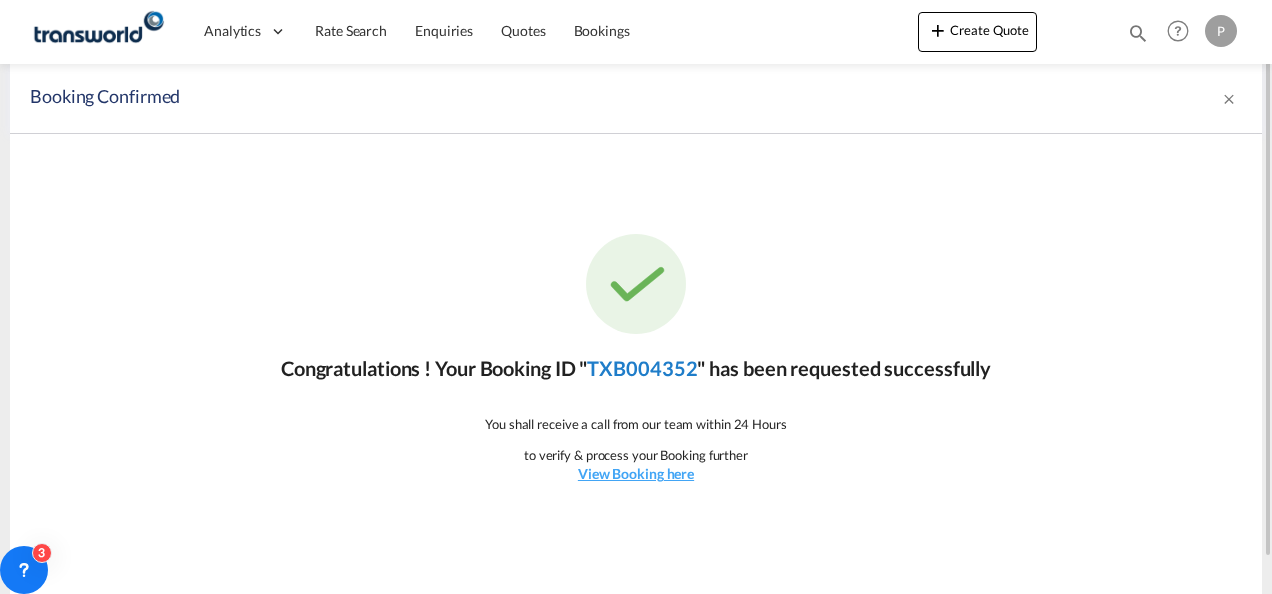 click on "TXB004352" 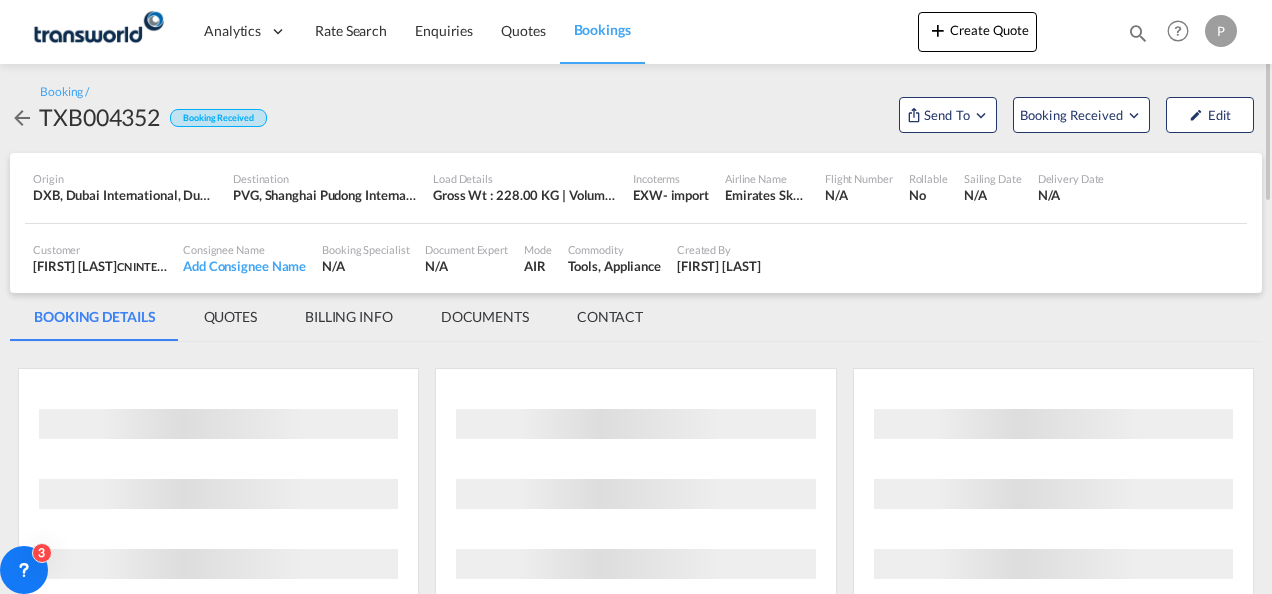 scroll, scrollTop: 0, scrollLeft: 0, axis: both 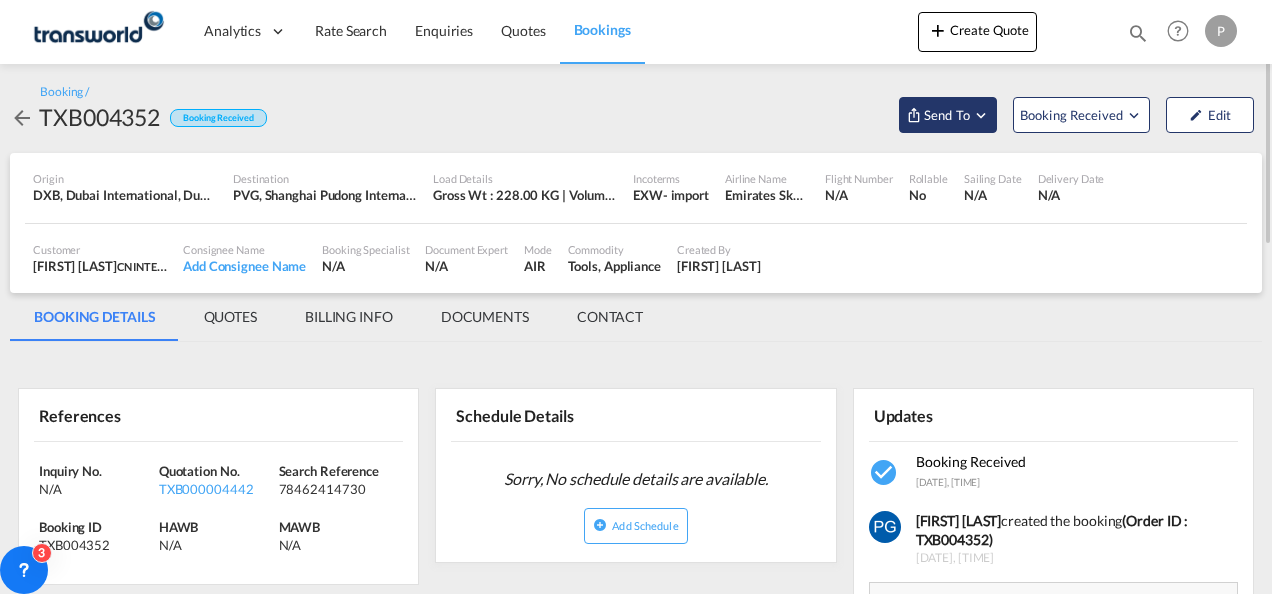 click on "Send To" at bounding box center [948, 115] 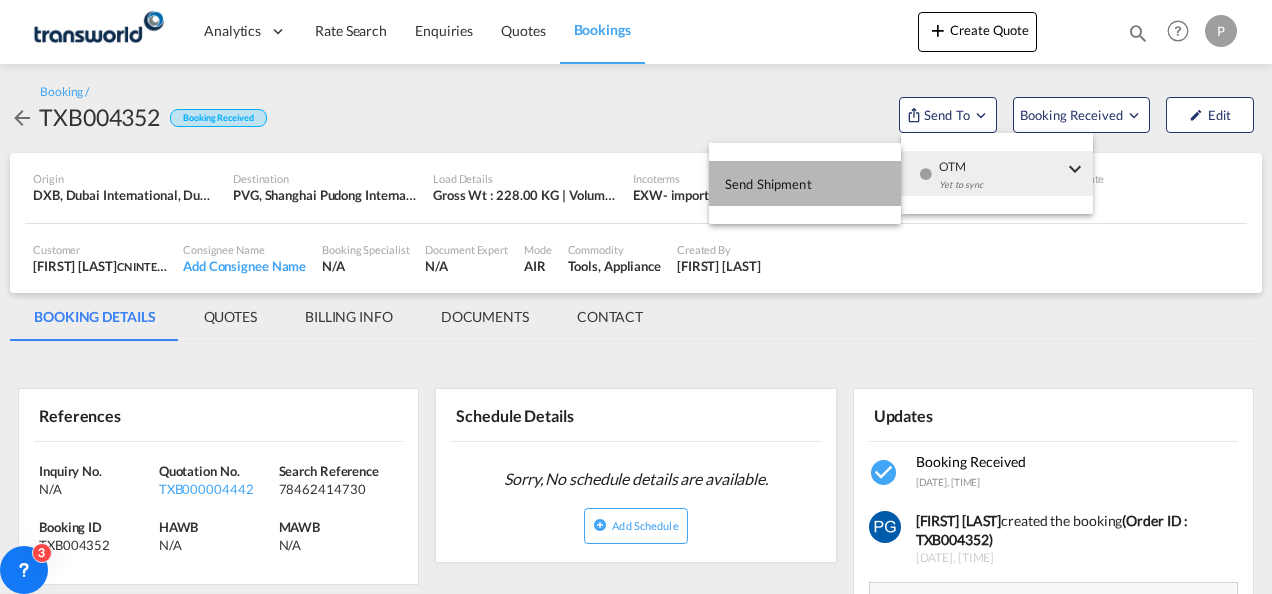 click on "Send Shipment" at bounding box center [805, 183] 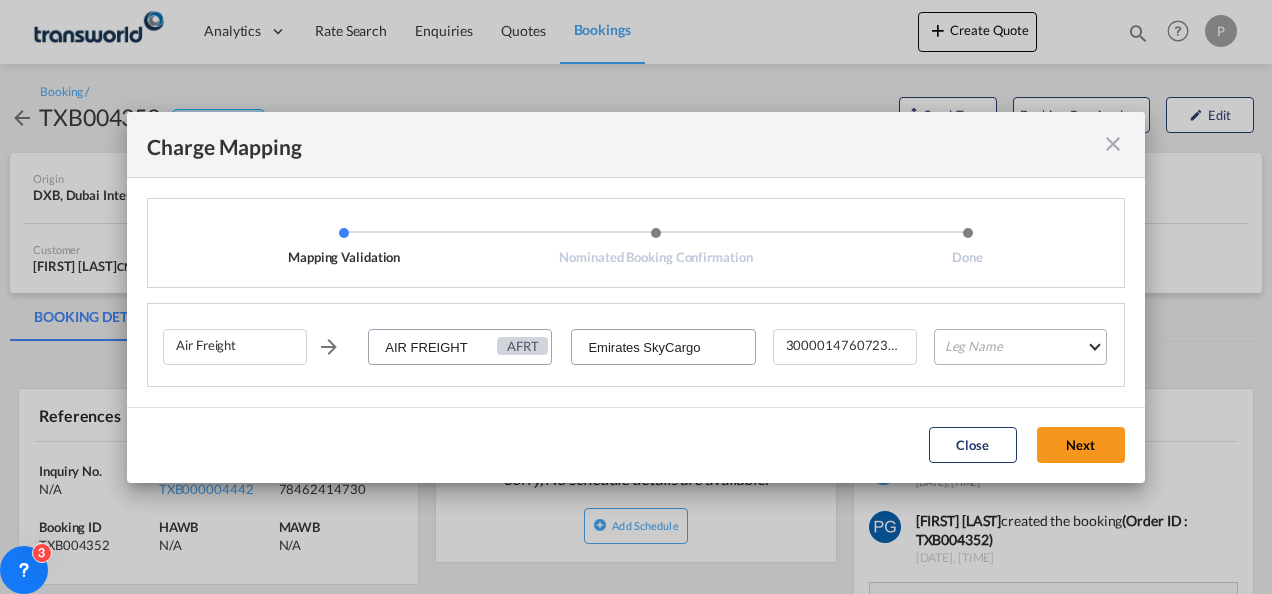 click on "Leg Name HANDLING ORIGIN HANDLING DESTINATION OTHERS TL PICK UP CUSTOMS ORIGIN AIR CUSTOMS DESTINATION TL DELIVERY" at bounding box center [1020, 347] 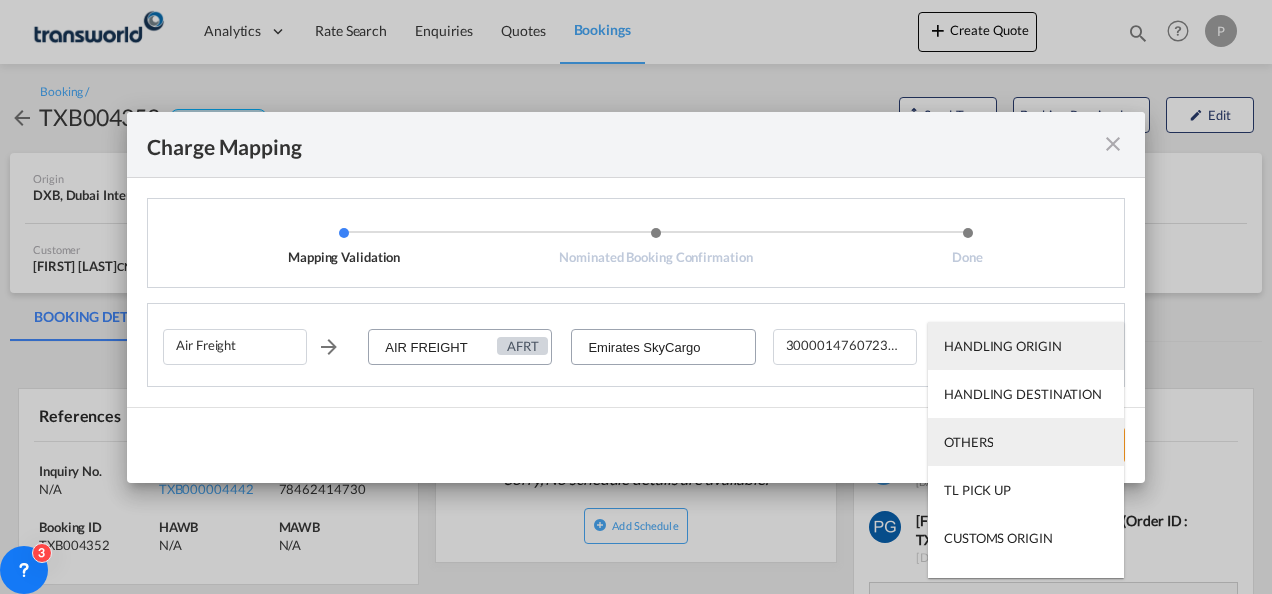 scroll, scrollTop: 128, scrollLeft: 0, axis: vertical 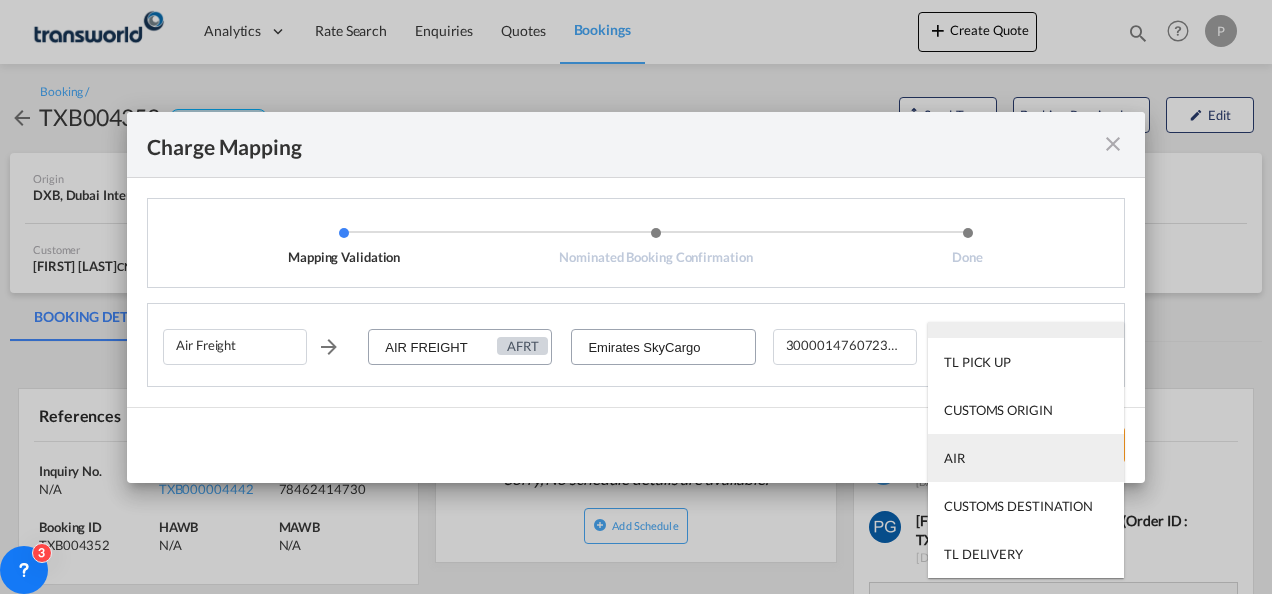 click on "AIR" at bounding box center (1026, 458) 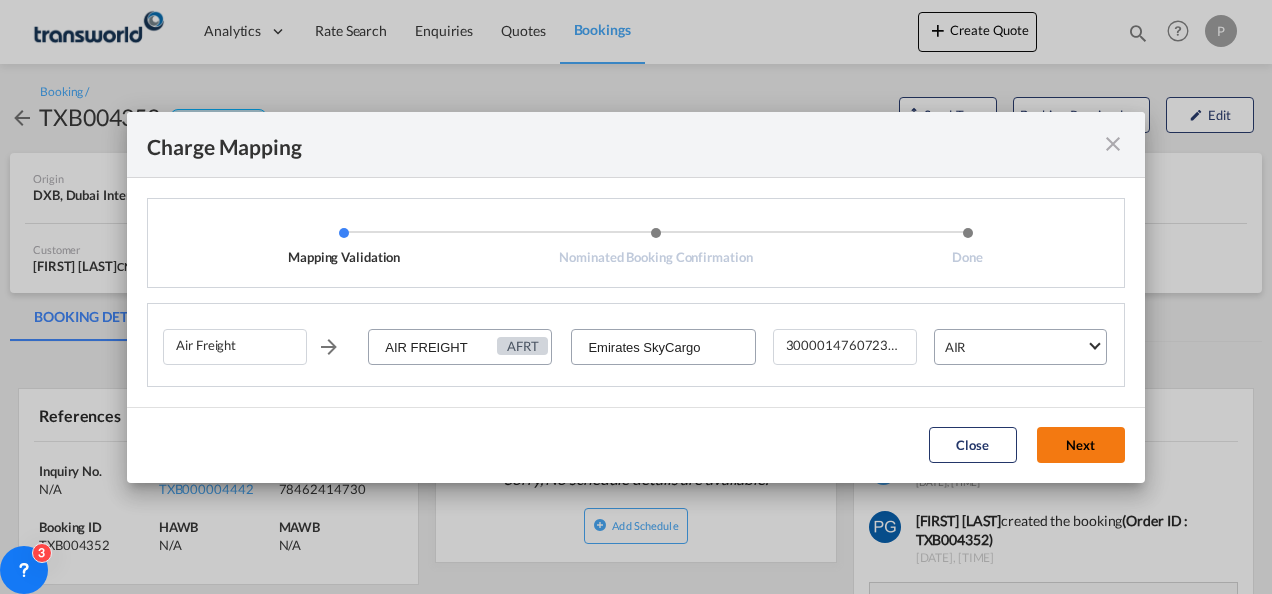 click on "Next" 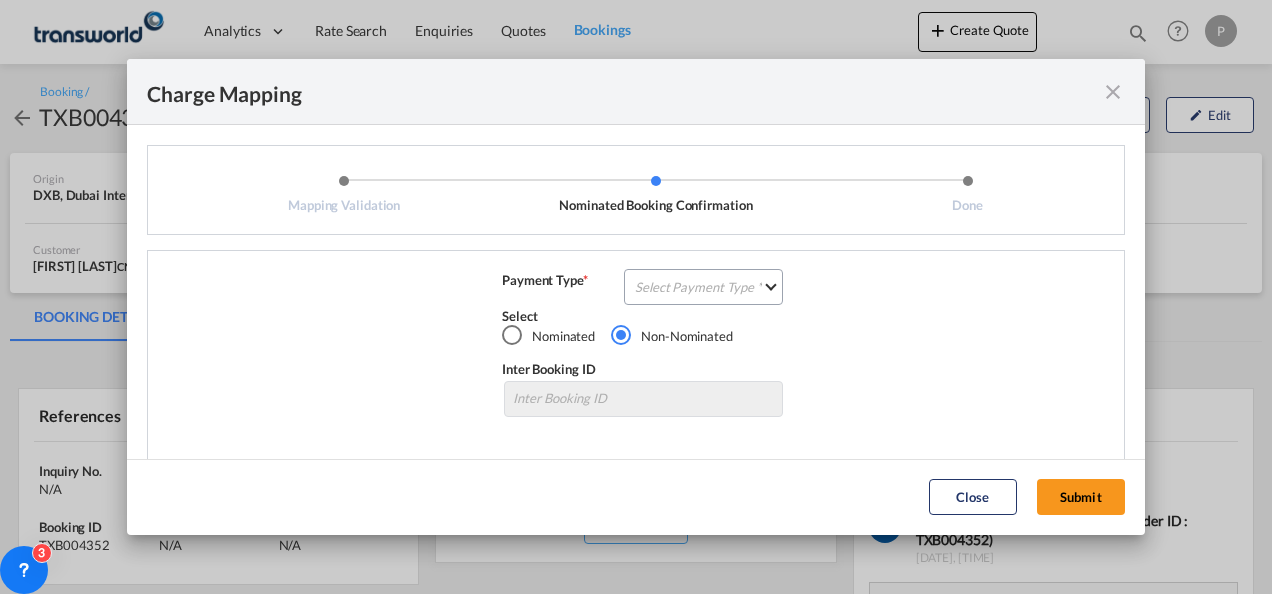 click on "Payment Type *" at bounding box center [562, 289] 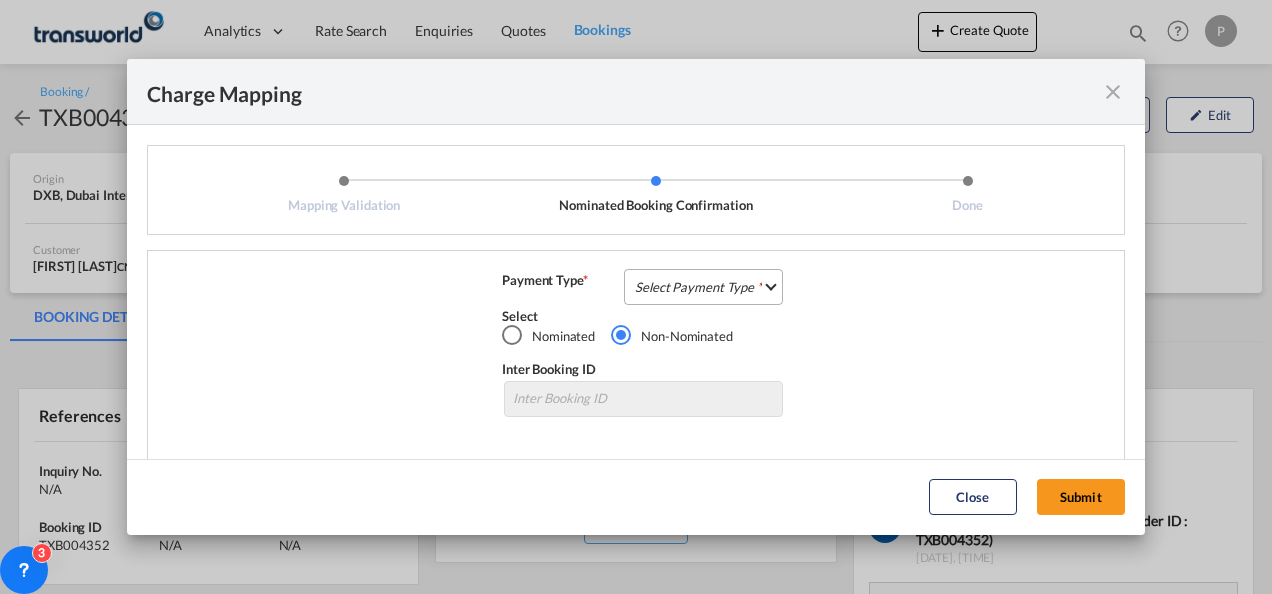 click on "Select Payment Type
COLLECT
PREPAID" at bounding box center [703, 287] 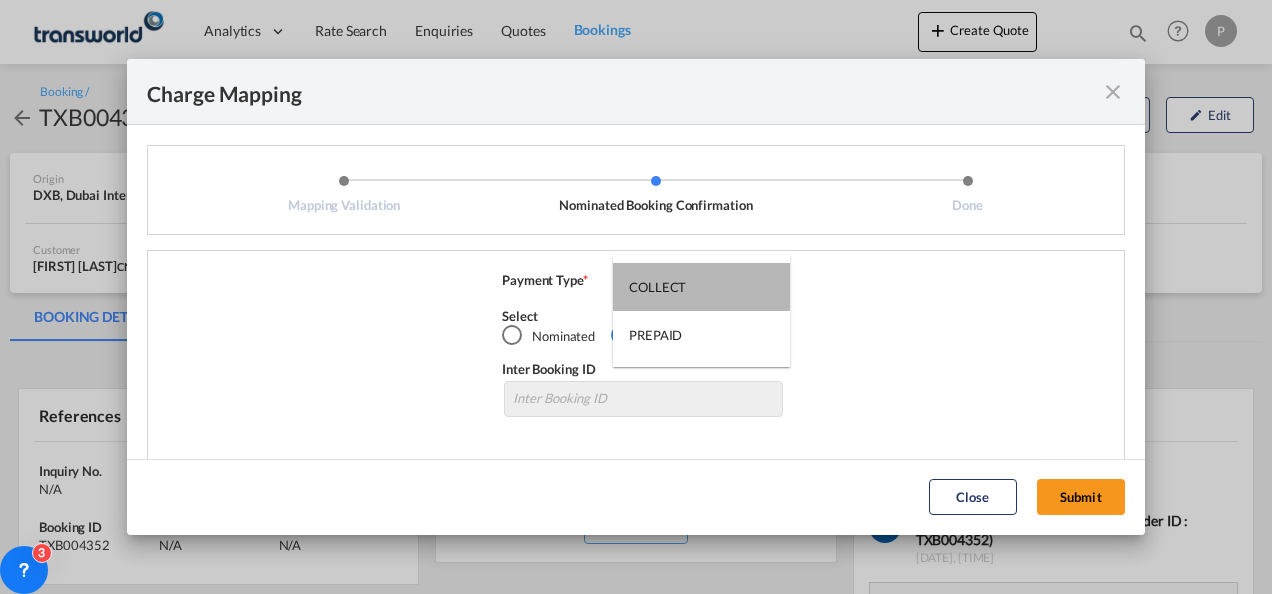 click on "COLLECT" at bounding box center [657, 287] 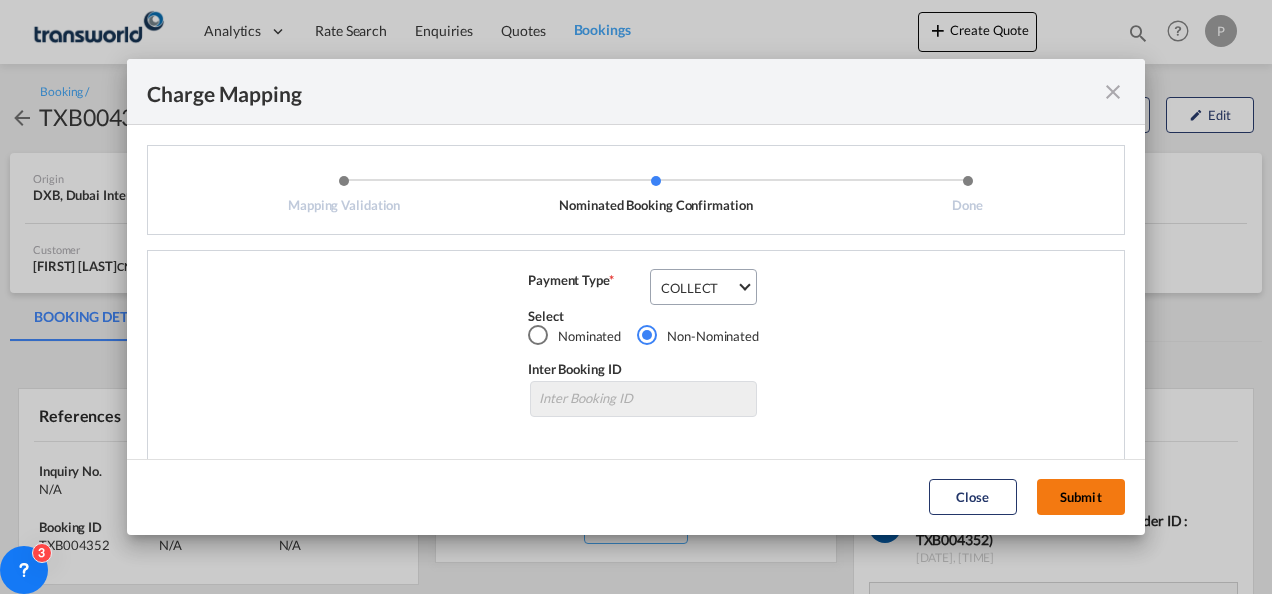 click on "Submit" 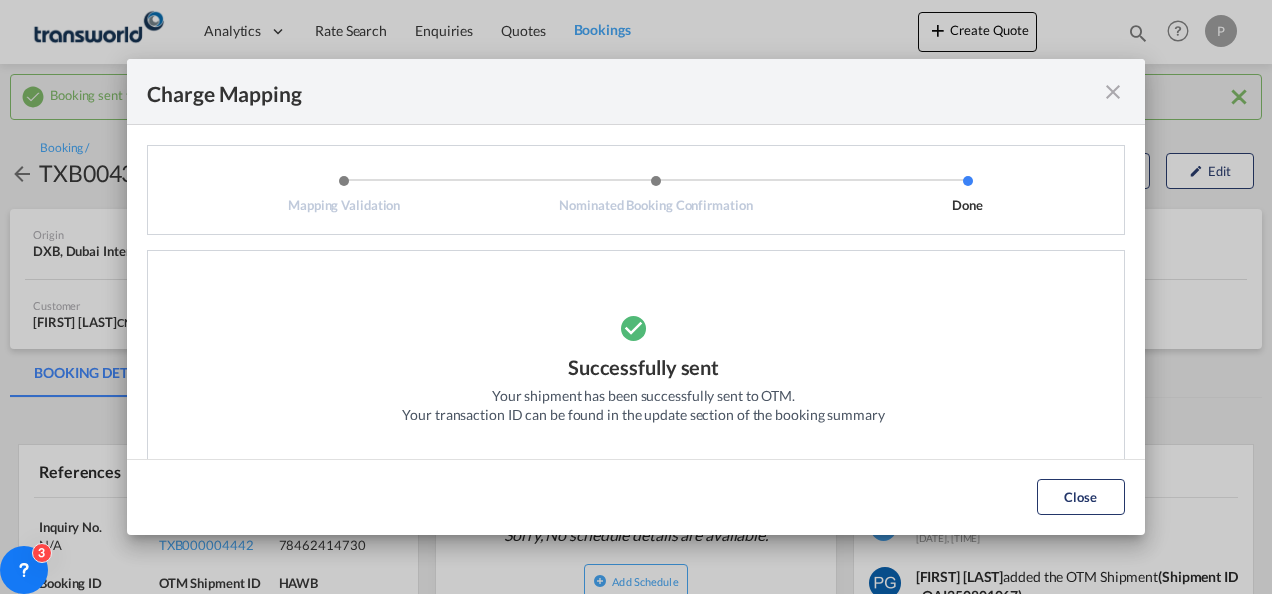 click at bounding box center [1113, 92] 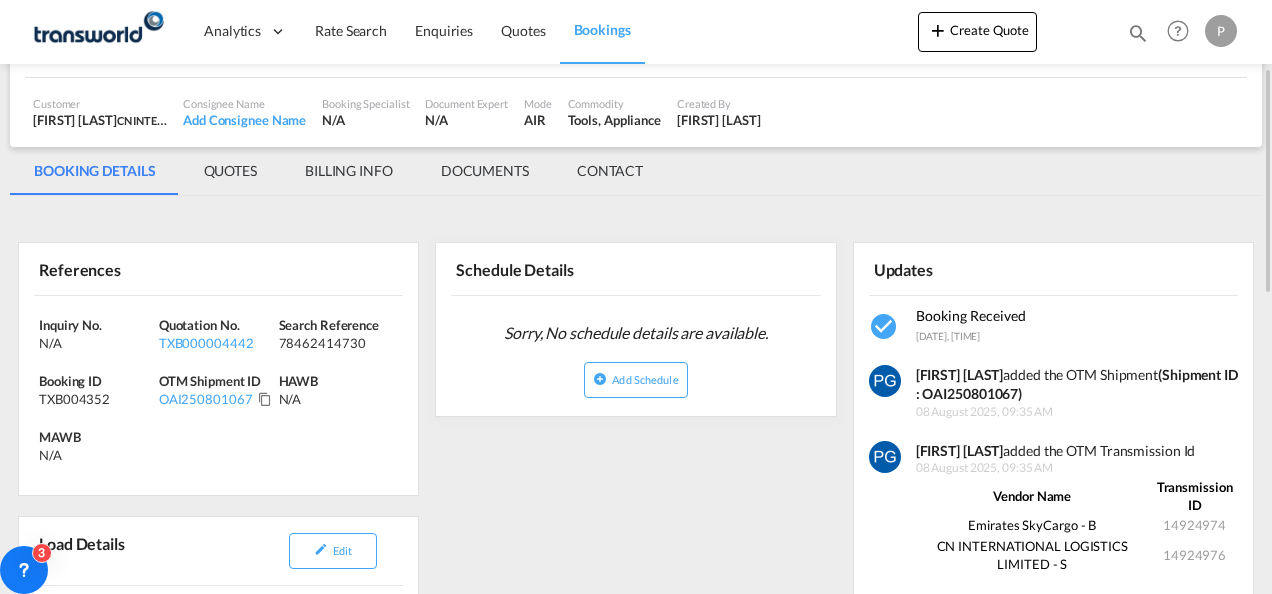 scroll, scrollTop: 208, scrollLeft: 0, axis: vertical 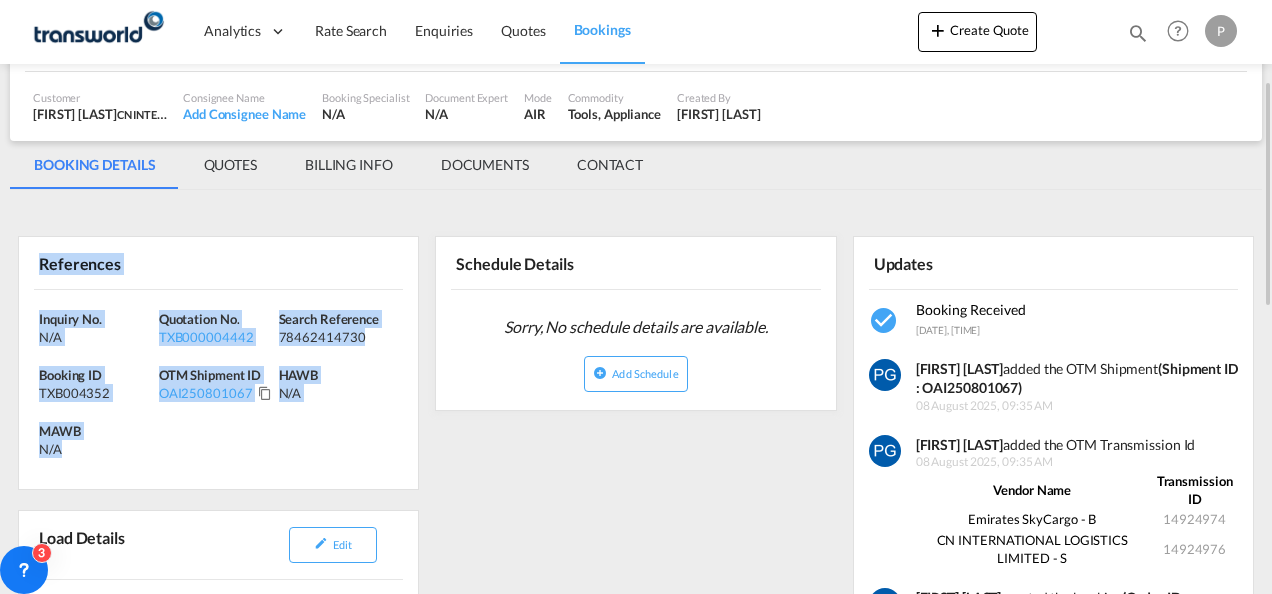 drag, startPoint x: 38, startPoint y: 258, endPoint x: 144, endPoint y: 480, distance: 246.00813 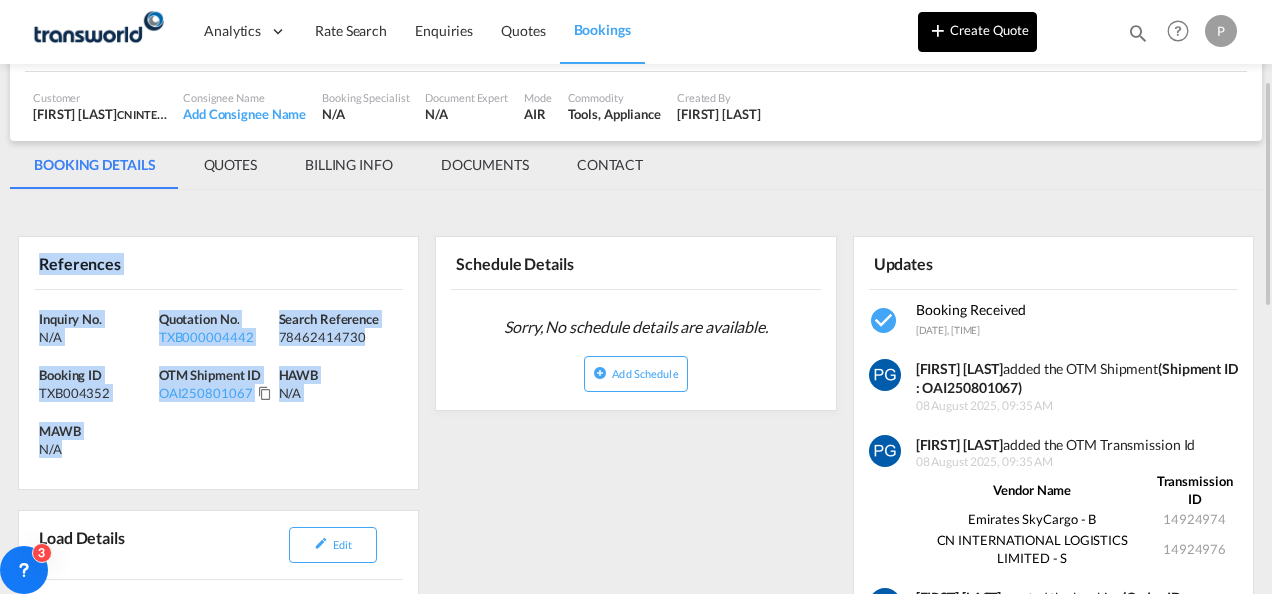click on "Create Quote" at bounding box center [977, 32] 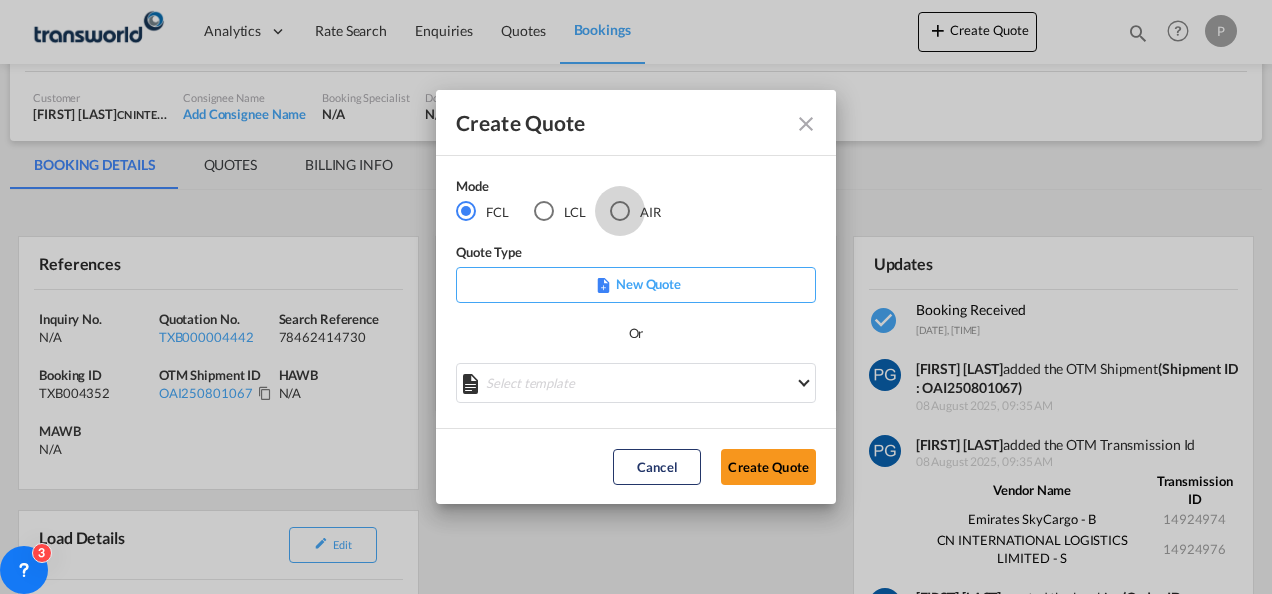 click at bounding box center [620, 211] 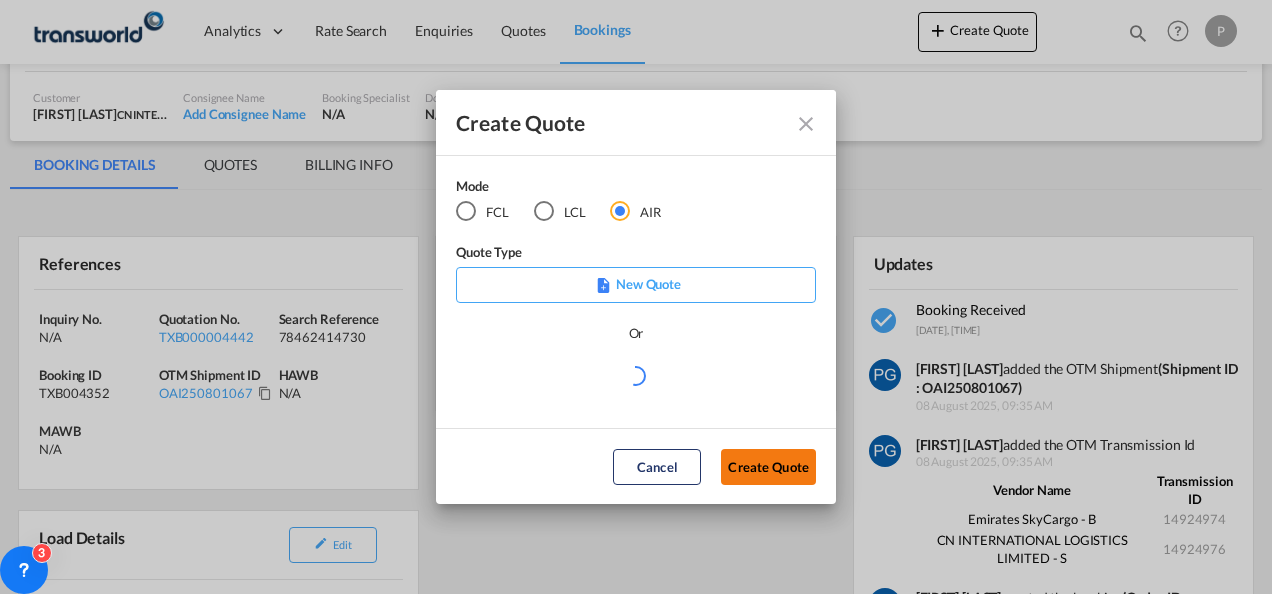 click on "Create Quote" 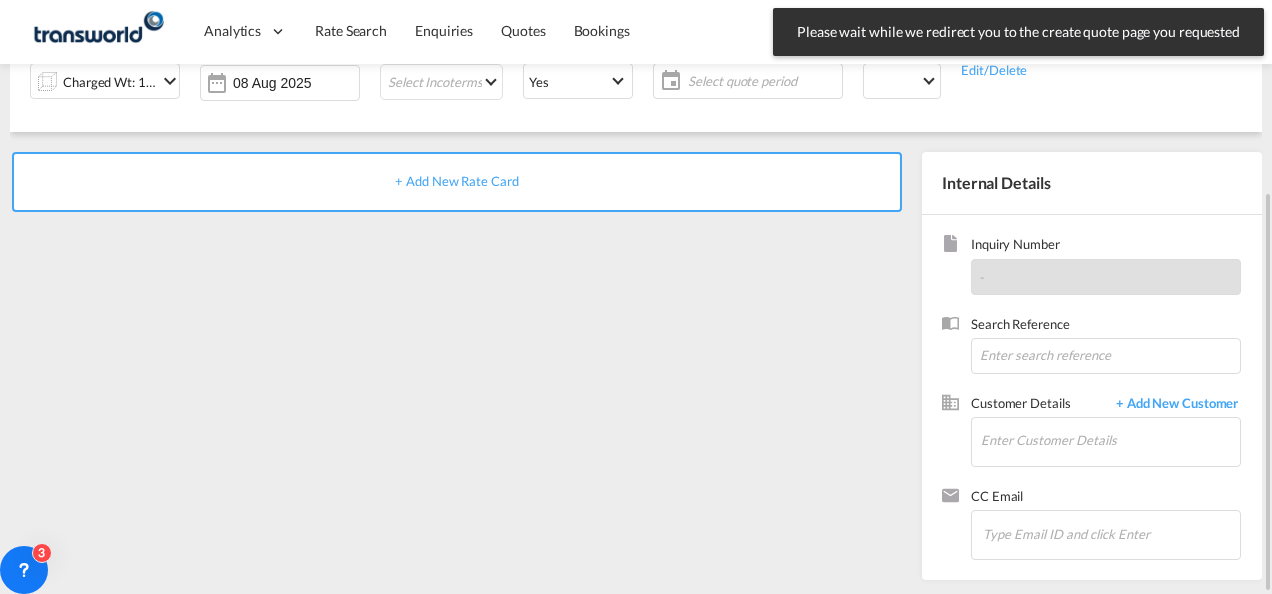 scroll, scrollTop: 0, scrollLeft: 0, axis: both 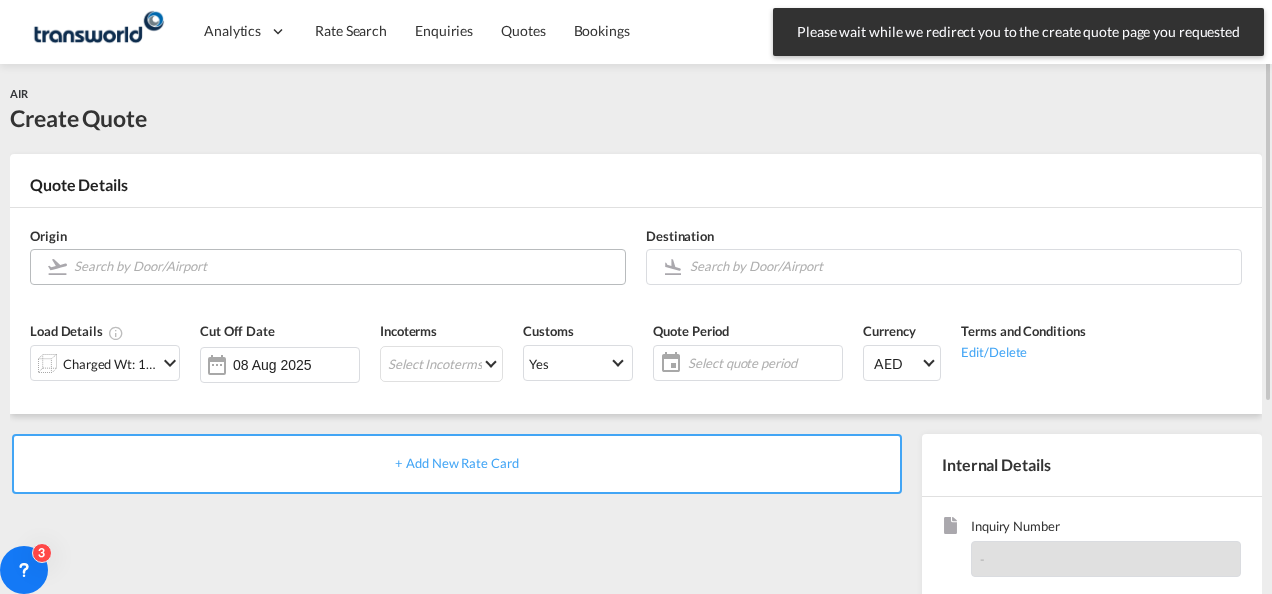 click at bounding box center [344, 266] 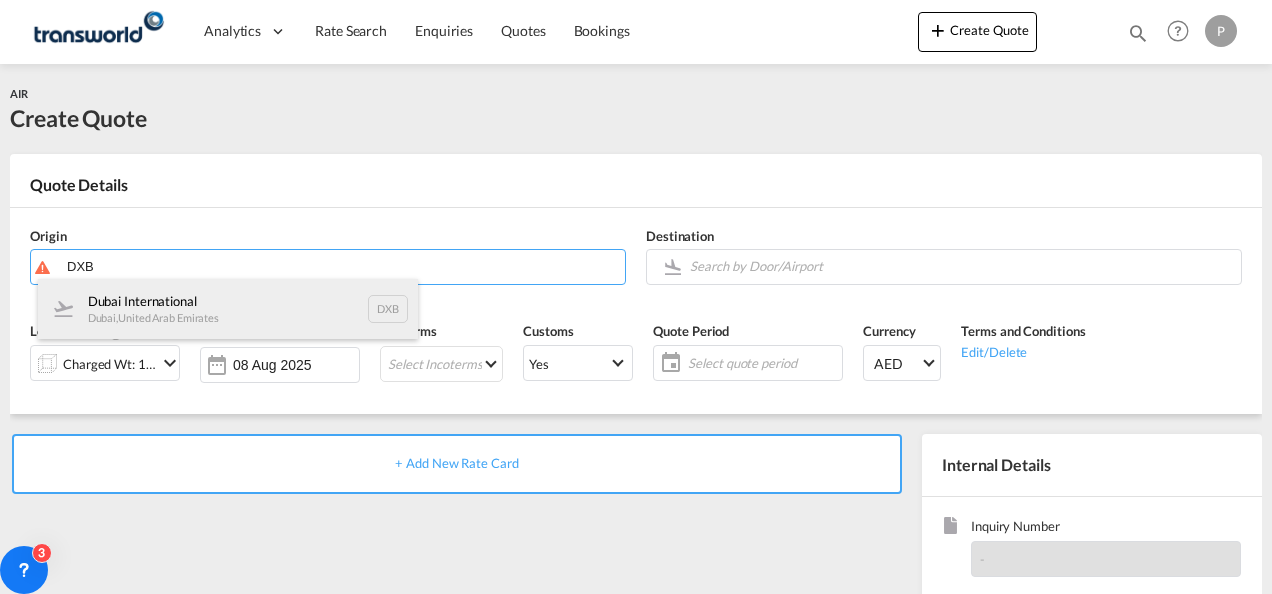 click on "Dubai International Dubai ,  United Arab Emirates
DXB" at bounding box center [228, 309] 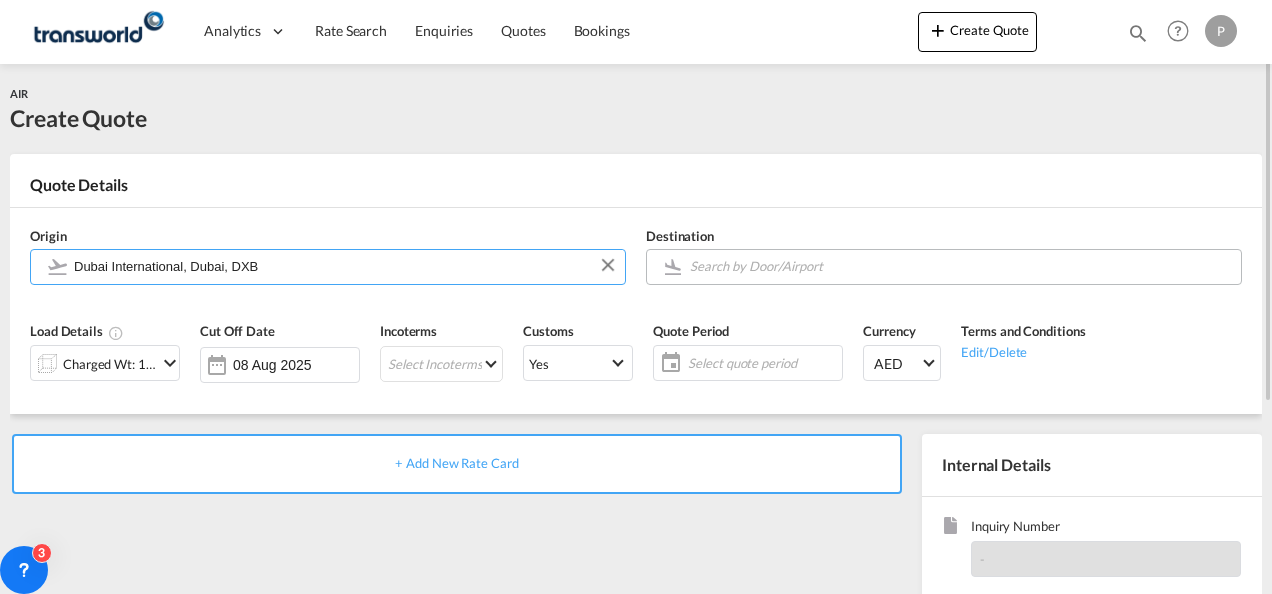 click at bounding box center (960, 266) 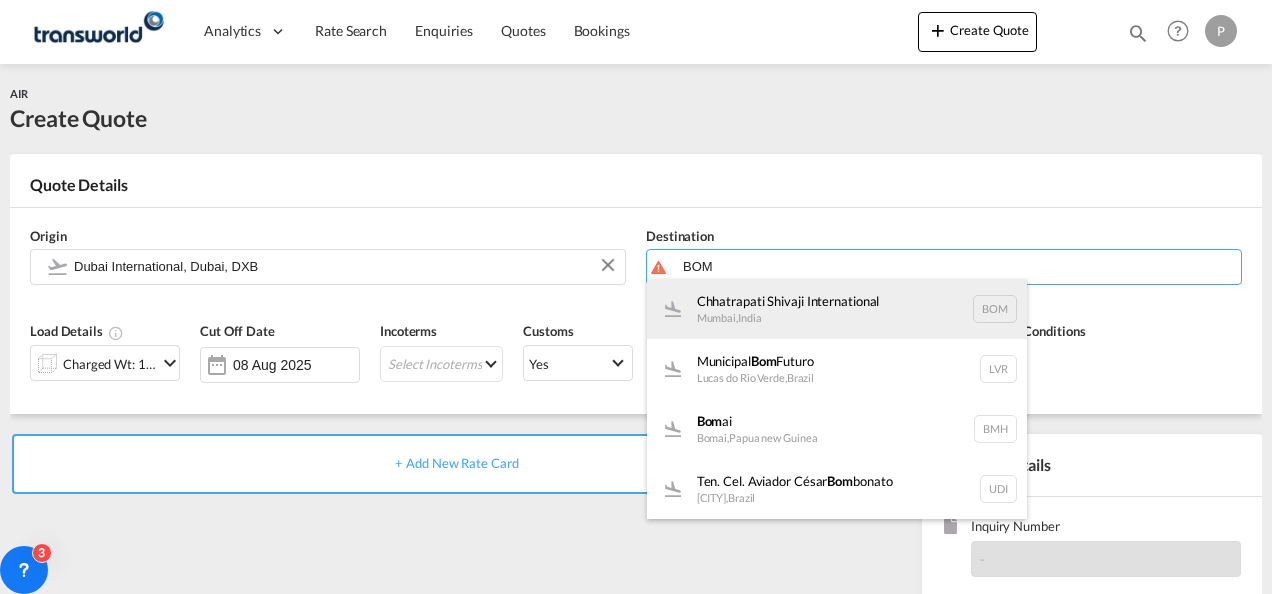 click on "Chhatrapati Shivaji International
[CITY] ,  India
BOM" at bounding box center (837, 309) 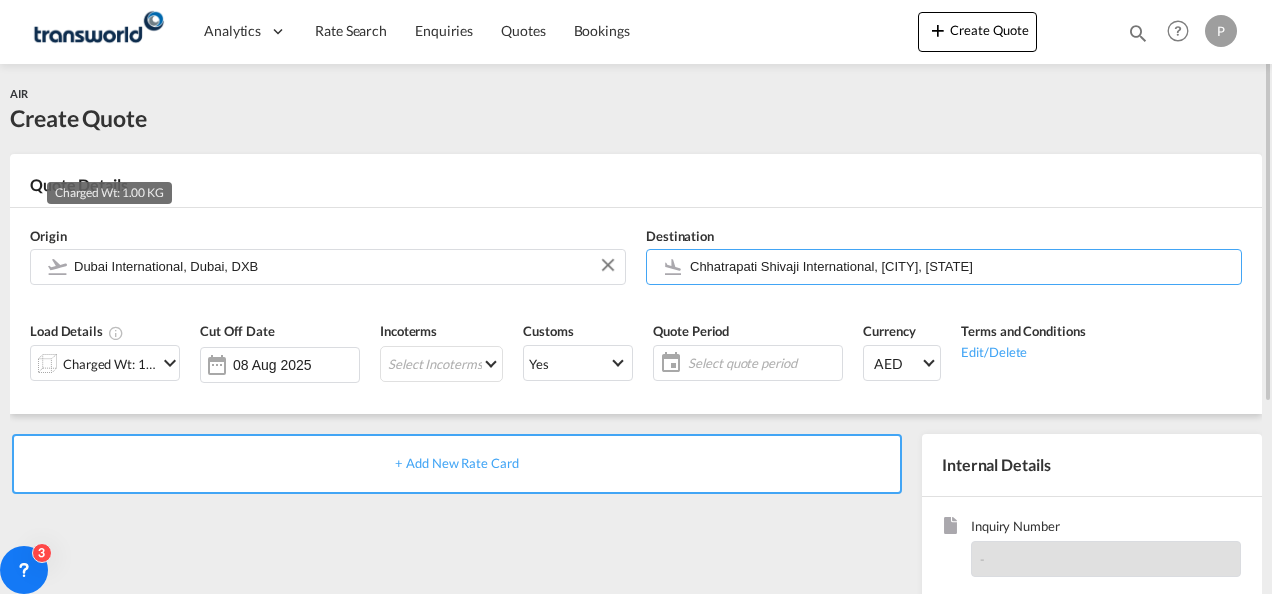 click on "Charged Wt: 1.00 KG" at bounding box center (110, 364) 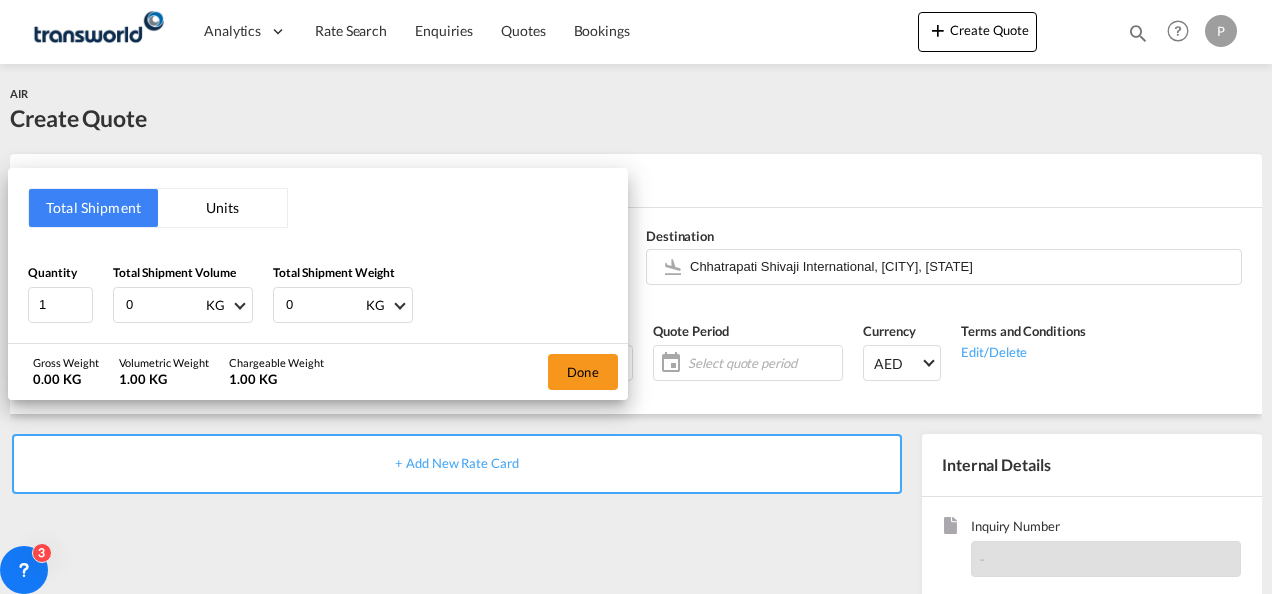 click on "0" at bounding box center [164, 305] 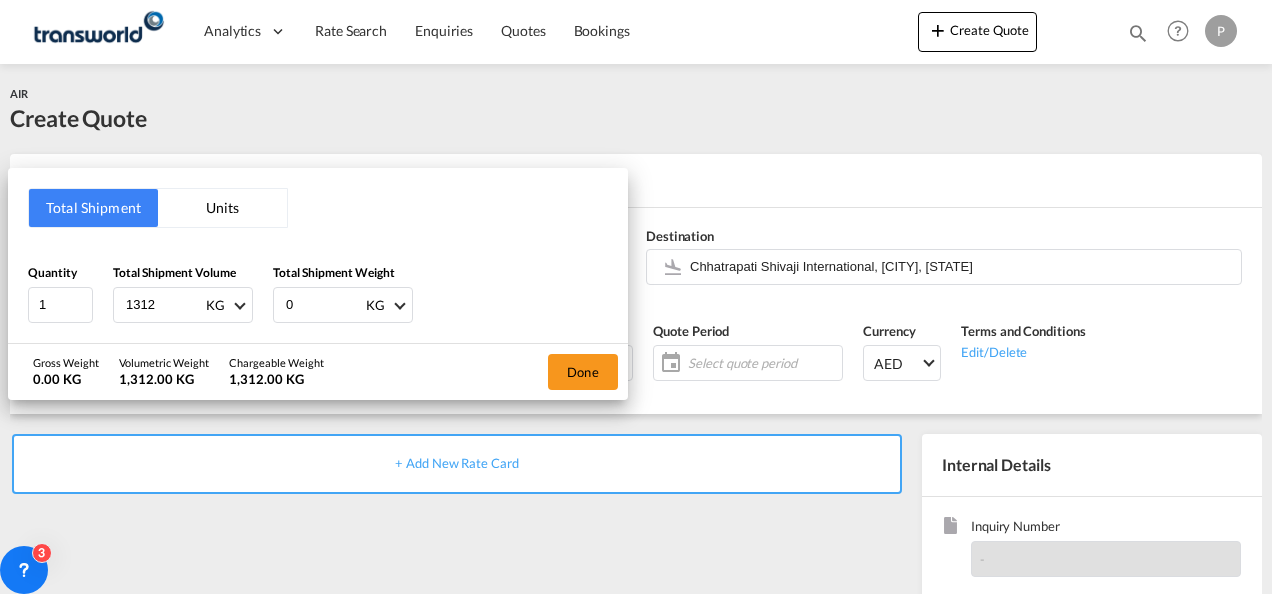 type on "1312" 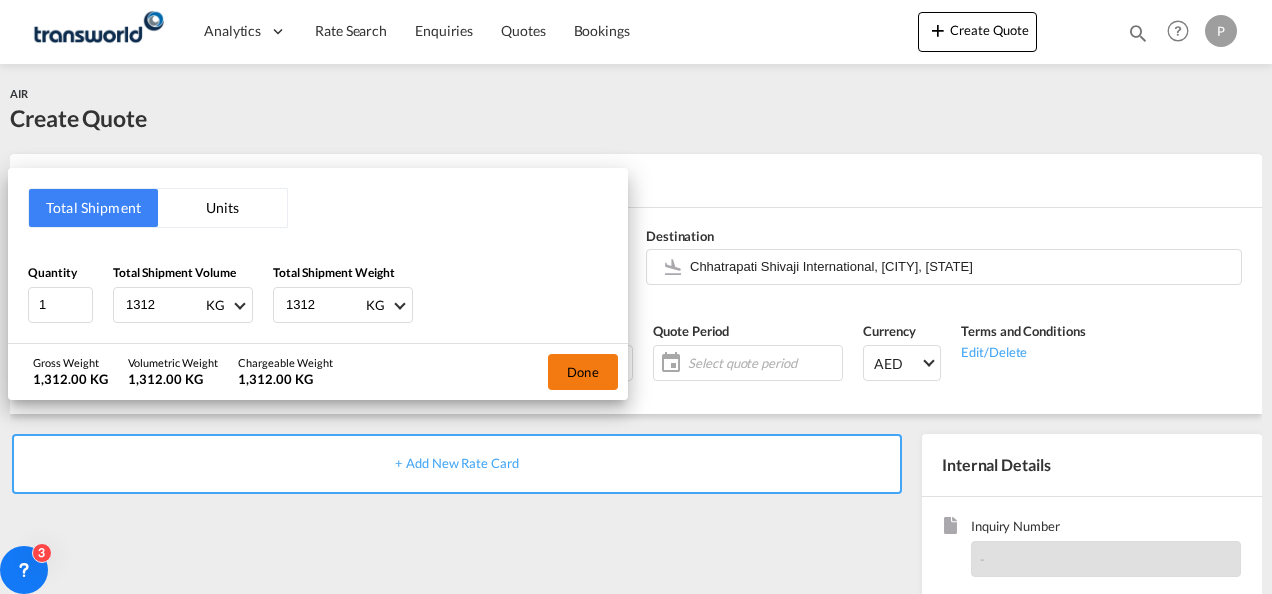 type on "1312" 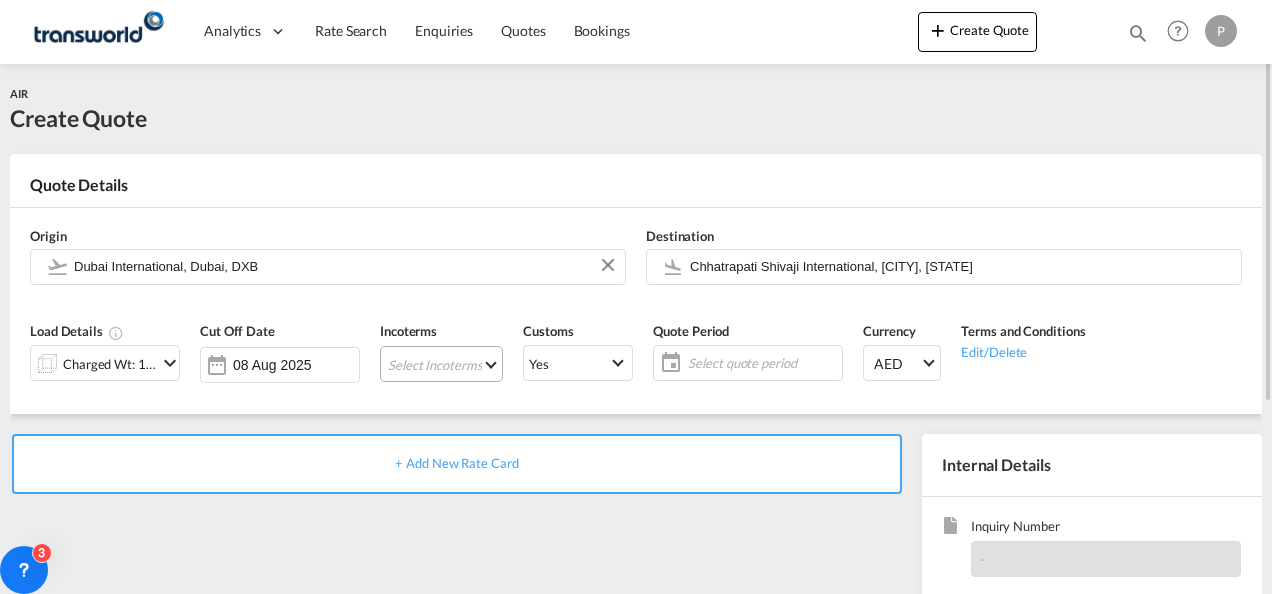 click on "Select Incoterms
CPT - import
Carrier Paid to FAS - import
Free Alongside Ship FOB - export
Free on Board EXW - export
Ex Works CFR - export
Cost and Freight DDP - export
Delivery Duty Paid CIF - import
Cost,Insurance and Freight FOB - import
Free on Board DPU - export
Delivery at Place Unloaded CPT - export
Carrier Paid to DPU - import
Delivery at Place Unloaded DAP - import
Delivered at Place EXW - import
Ex Works CIP - export
Carriage and Insurance Paid to DAP - export
Delivered at Place FCA - export
Free Carrier CFR - import
Cost and Freight CIF - export
Cost,Insurance and Freight FCA - import
Free Carrier FAS - export
Free Alongside Ship CIP - import
Carriage and Insurance Paid to" at bounding box center (441, 364) 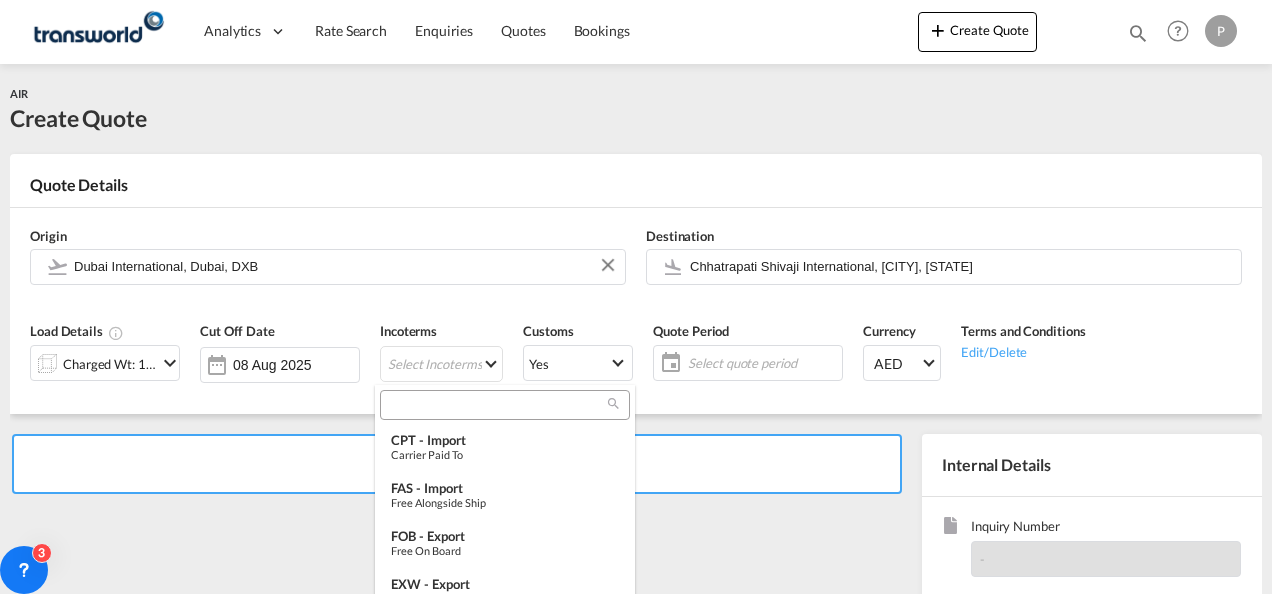 click at bounding box center (497, 405) 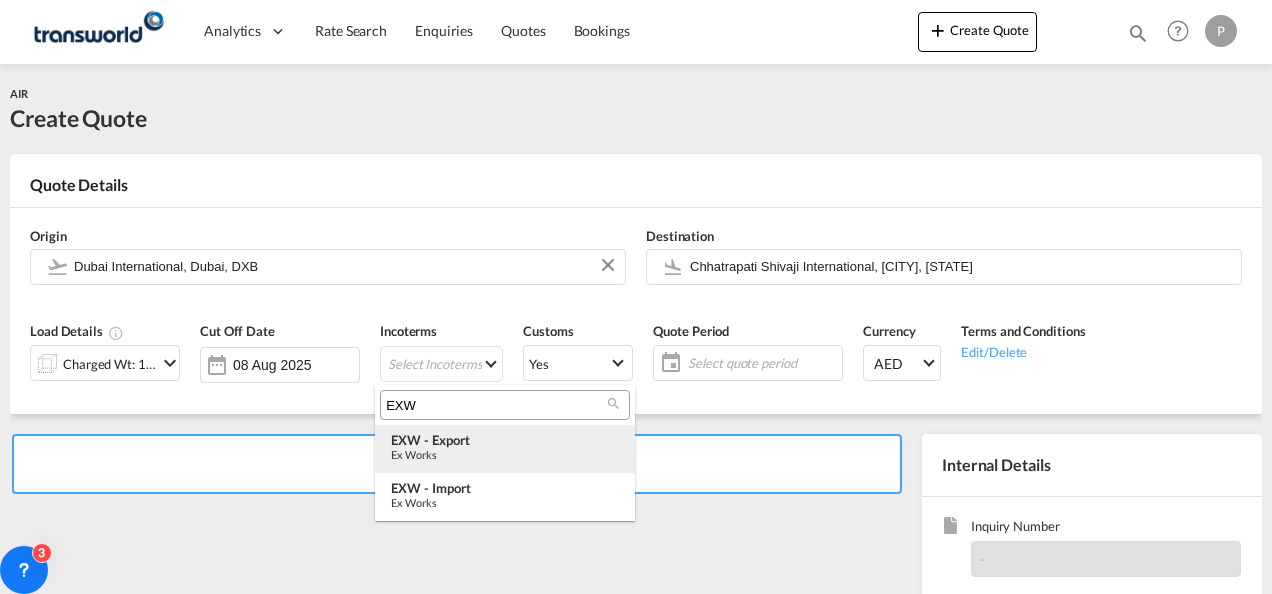 type on "EXW" 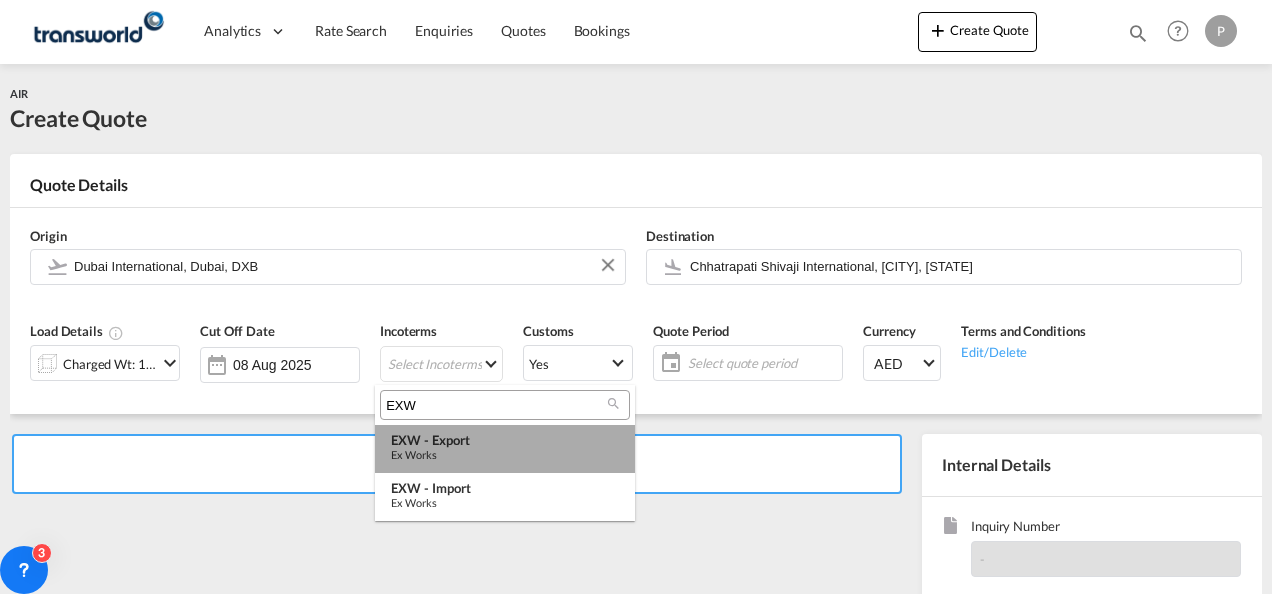 click on "Ex Works" at bounding box center (505, 454) 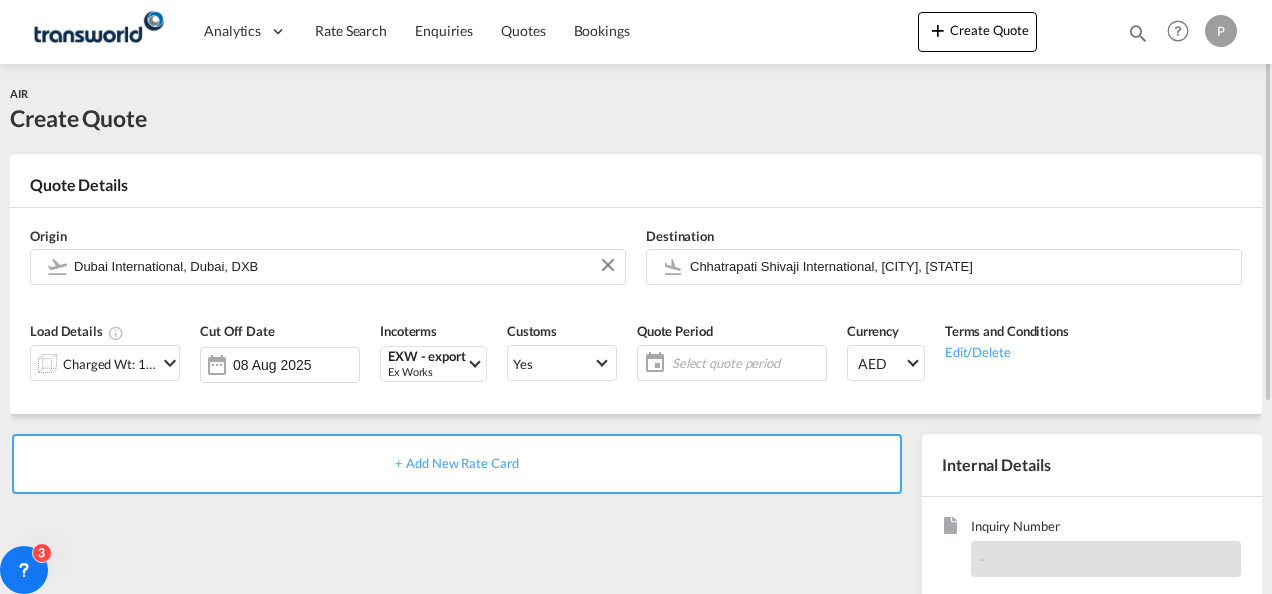 click on "Select quote period" 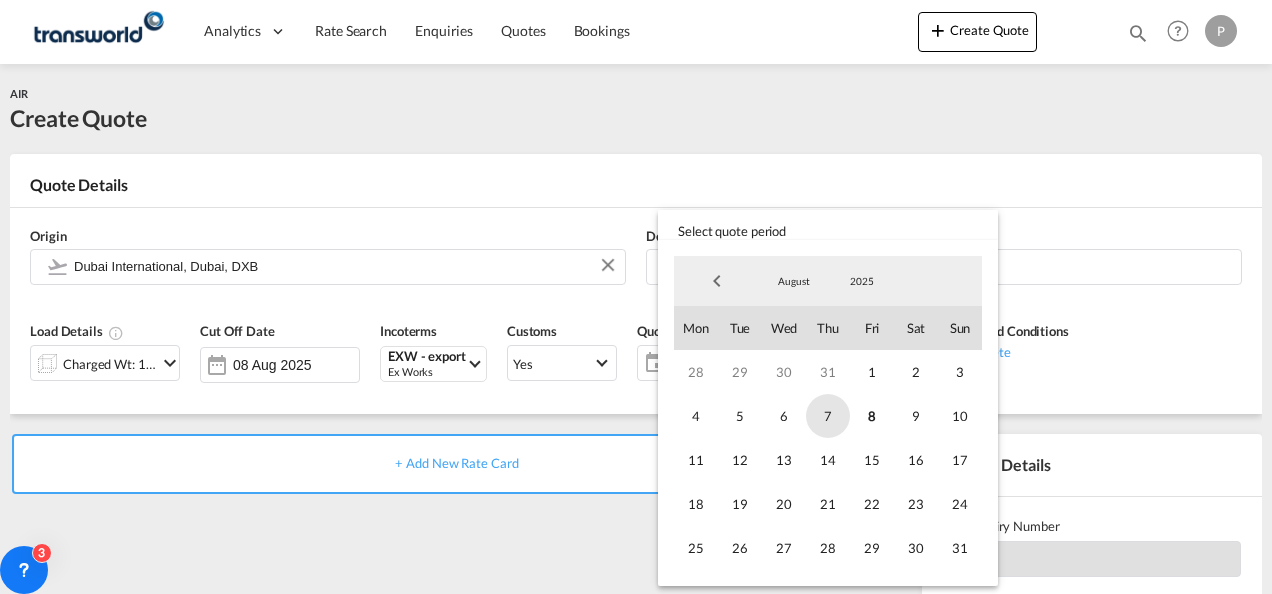 click on "7" at bounding box center (828, 416) 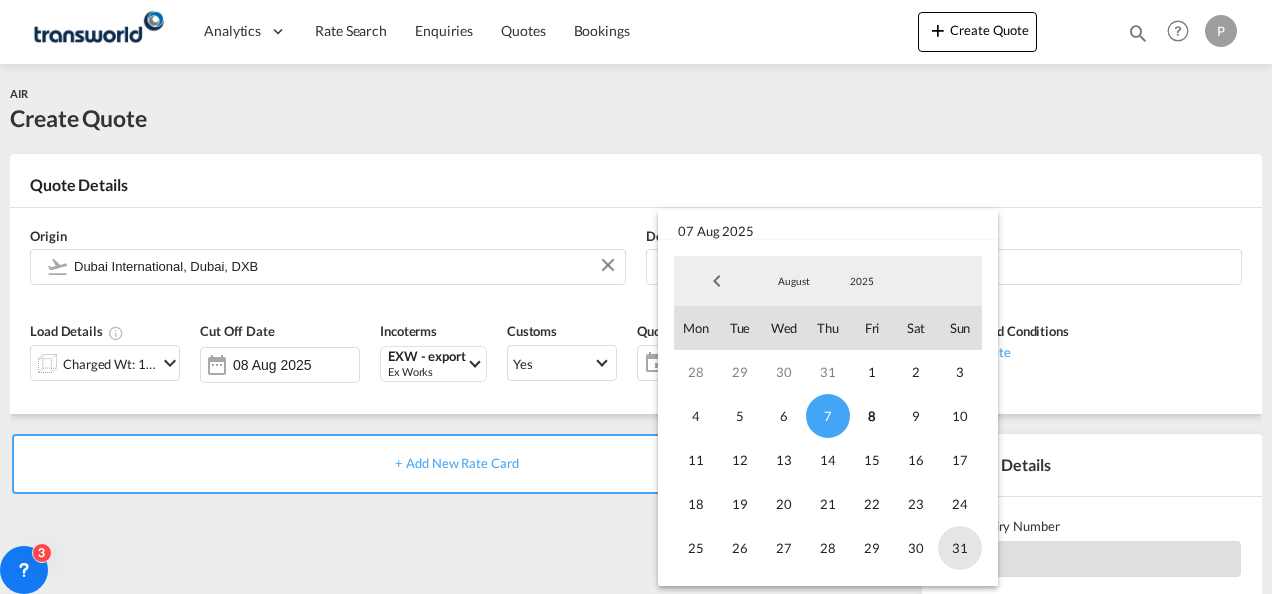 click on "31" at bounding box center (960, 548) 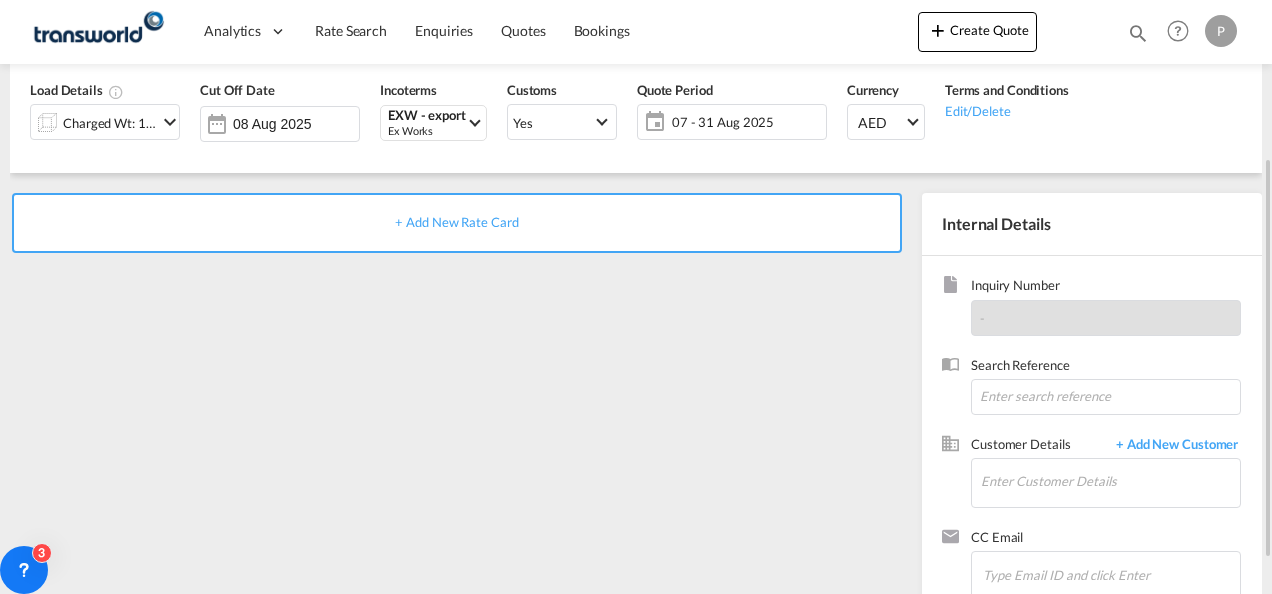scroll, scrollTop: 242, scrollLeft: 0, axis: vertical 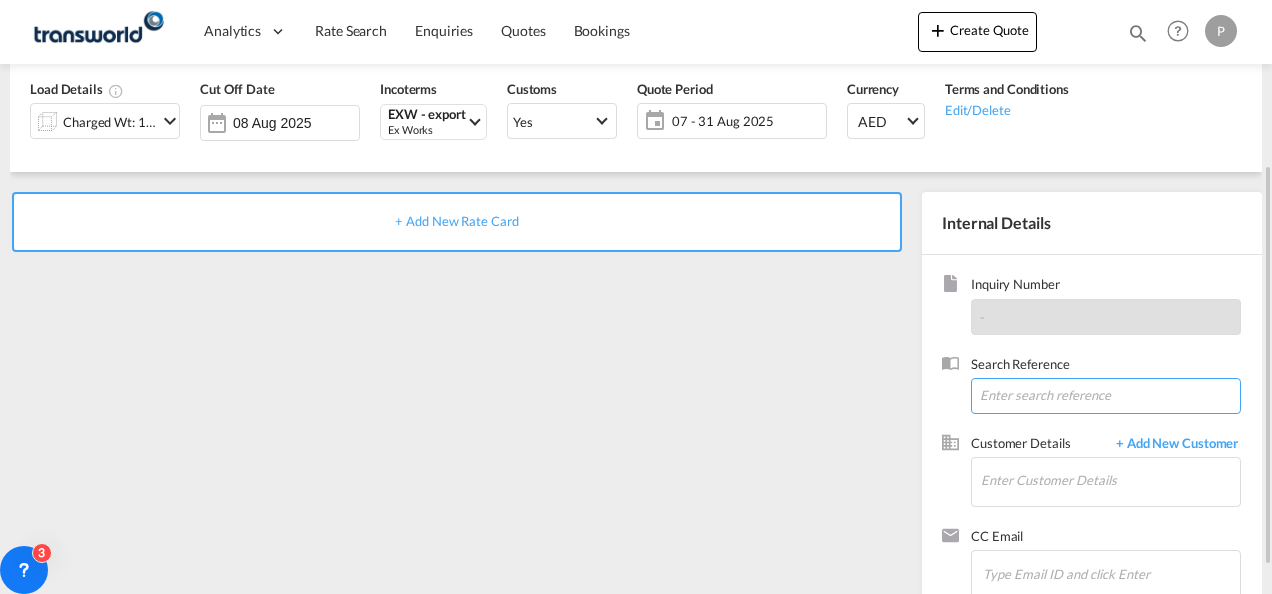 click at bounding box center [1106, 396] 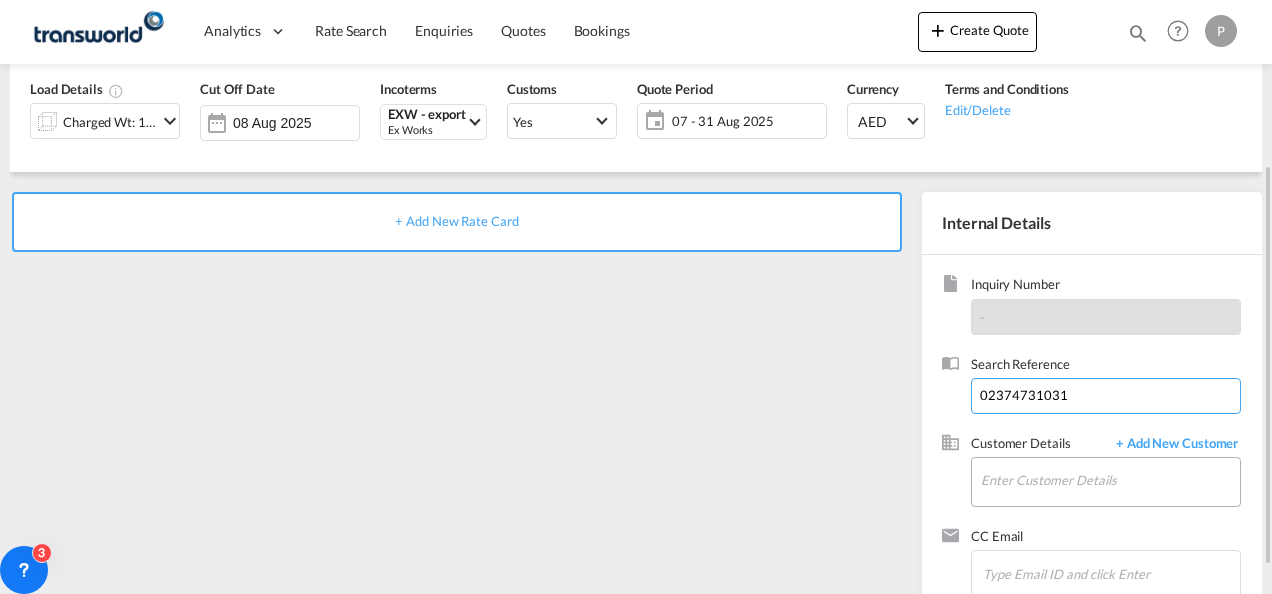 type on "02374731031" 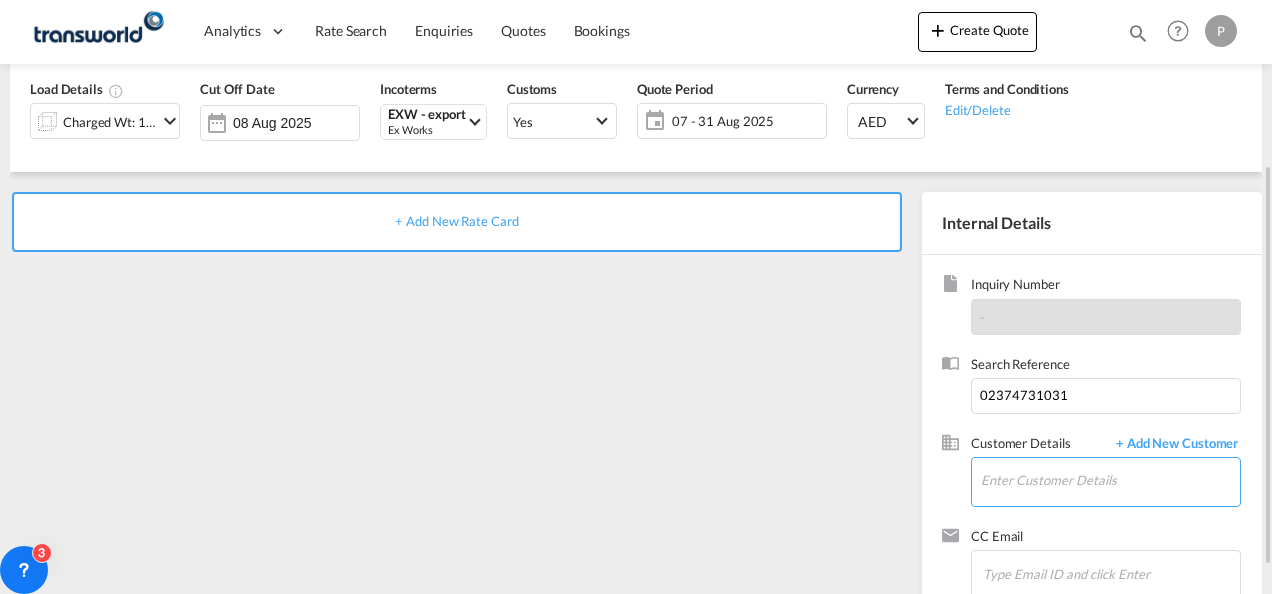 click on "Enter Customer Details" at bounding box center [1110, 480] 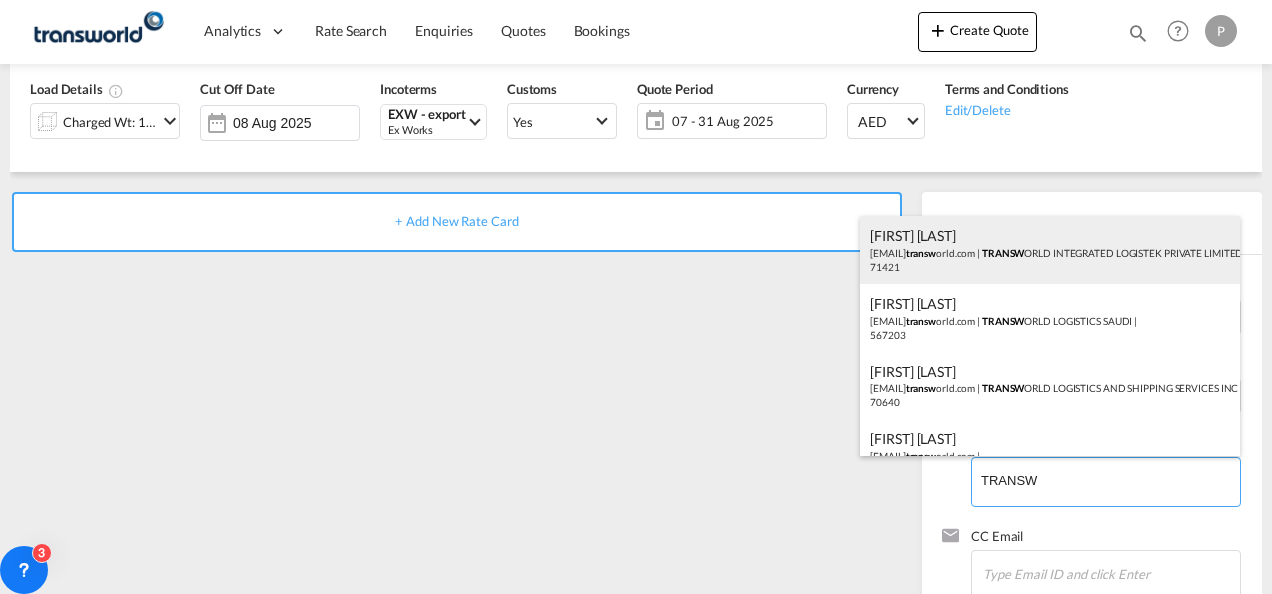 click on "[FIRST] [LAST] [EMAIL]    |    TRANSW ORLD INTEGRATED LOGISTEK PRIVATE LIMITED
|      71421" at bounding box center (1050, 250) 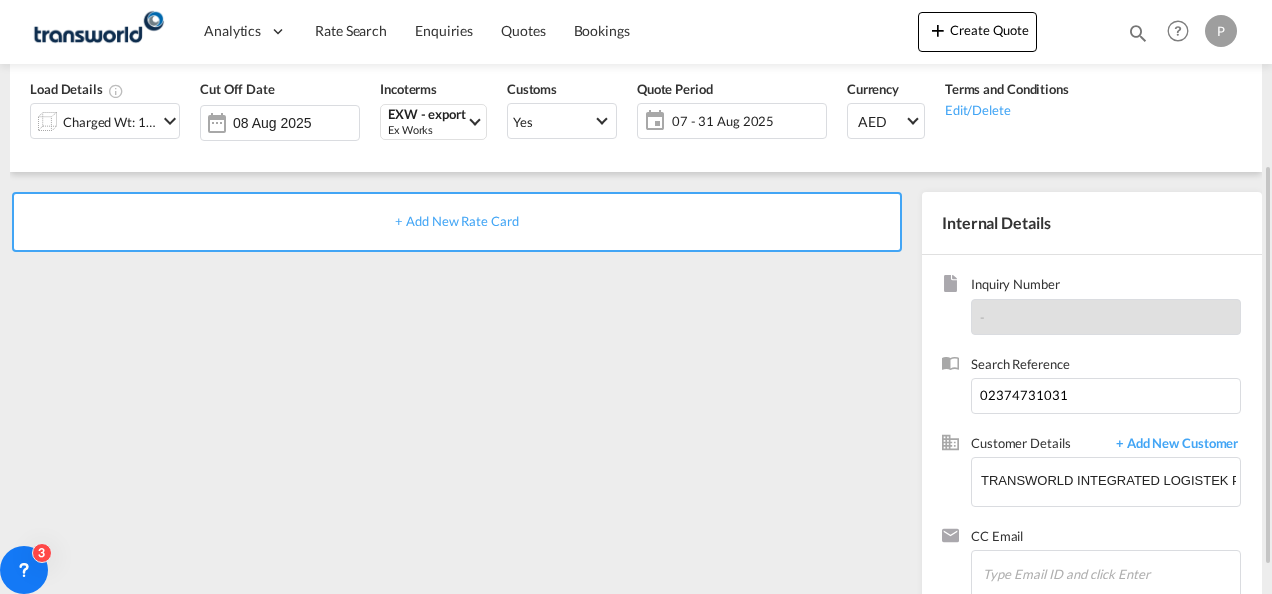 click on "+ Add New Rate Card" at bounding box center (457, 222) 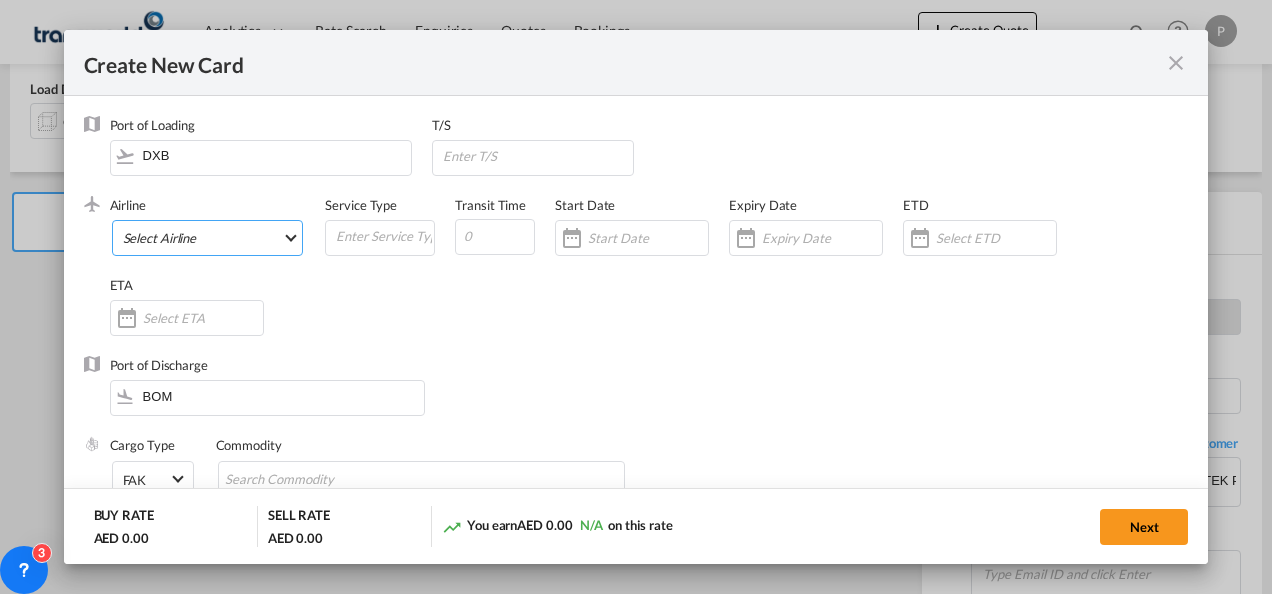 click on "Select Airline
AIR EXPRESS S.A. (1166- / -)
CMA CGM Air Cargo (1140-2C / -)
DDWL Logistics (1138-AU / -)
Fast Logistics (1150-AE / -)
NFS Airfreight (1137-NL / -)
PROAIR (1135-DE / -)
Transportdeal WW (1141-SE / -)
21 Air LLC (964-2I*-681-US / 681)
40-Mile Air, Ltd. (145-Q5* / -)
8165343 Canada Inc. dba Air Canada Rouge (164-RV / -)
9 Air Co Ltd (793-AQ-902-CN / 902)
9G Rail Limited (1101-9G* / -)
A.P.G. Distribution System (847-A1 / -)
AB AVIATION (821-Y6 / -)
ABC Aerolineas S.A. de C.V. (935-4O*-837-MX / 837)
ABSA  -  Aerolinhas Brasileiras S.A dba LATAM Cargo Brasil (95-M3-549-BR / 549)
ABX Air, Inc. (32-GB-832-US / 832)
AccesRail and Partner Railways (772-9B* / -)
ACE Belgium Freighters S.A. (222-X7-744-BE / 744)
ACP fly (1147-PA / -)
ACT Havayollari A.S. (624-9T*-556-TR / 556)
Adria Airways (JP / -)
Advanced Air, LLC (1055-AN / -)
Aegean Airlines (575-A3-390-GR / 390)
Aeko Kula, LLC dba Aloha Air Cargo (427-KH-687-US / 687)
Aer Lingus Limited (369-EI-53-IE / 53)" at bounding box center (208, 238) 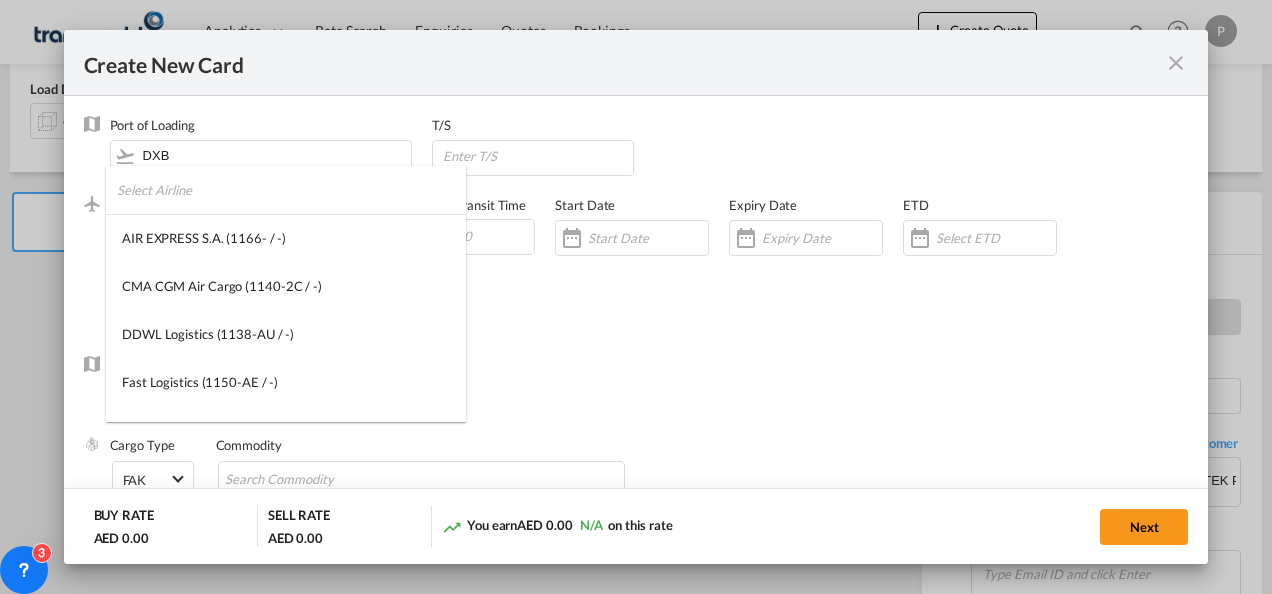 click at bounding box center (291, 190) 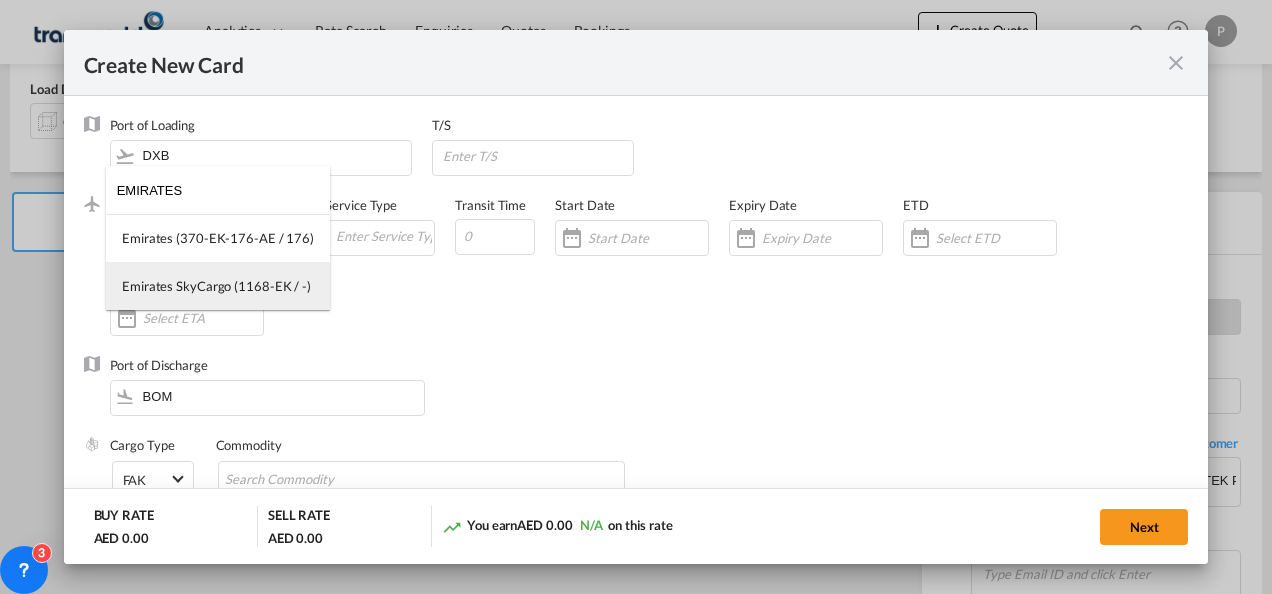 type on "EMIRATES" 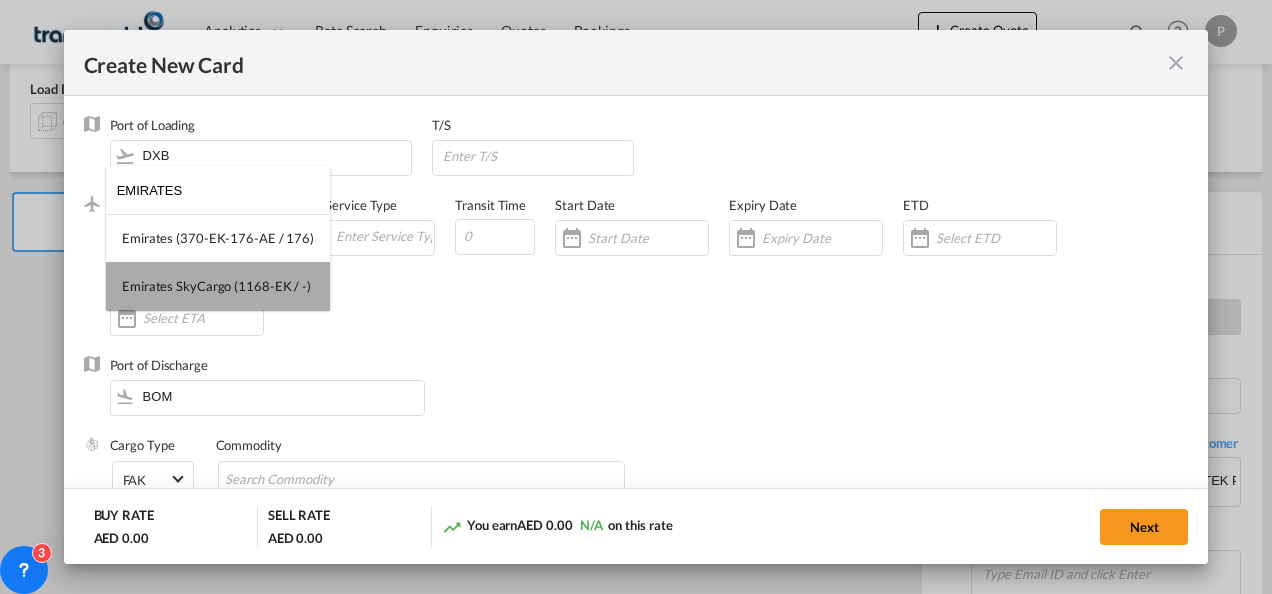click on "Emirates SkyCargo (1168-EK / -)" at bounding box center (216, 286) 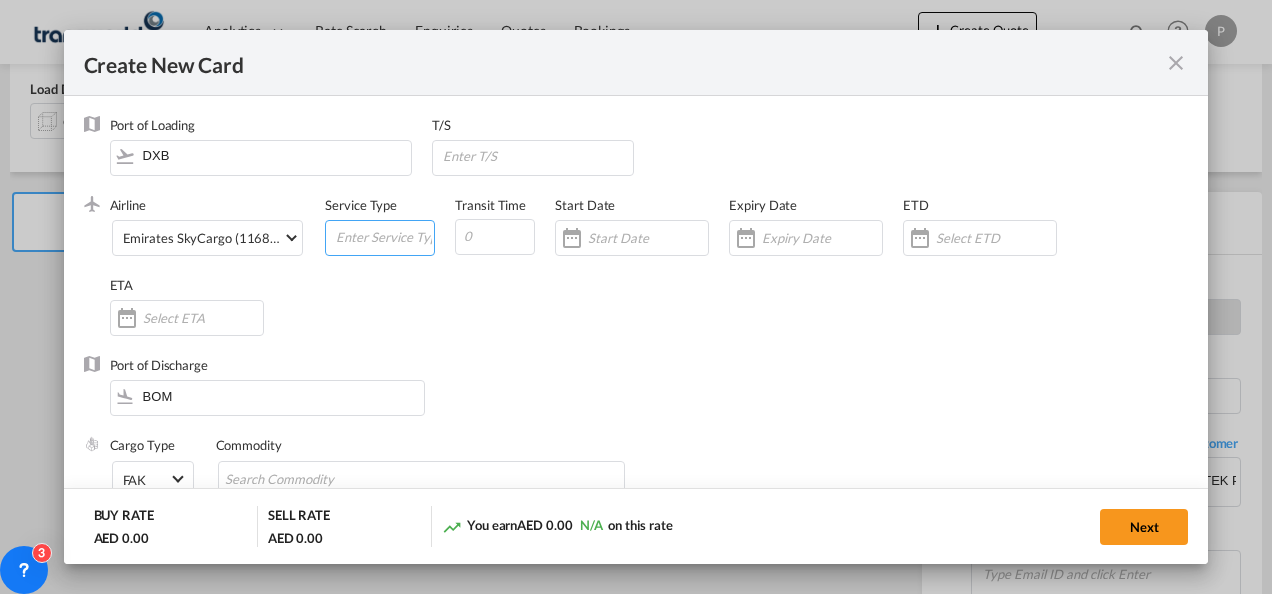 click at bounding box center [384, 236] 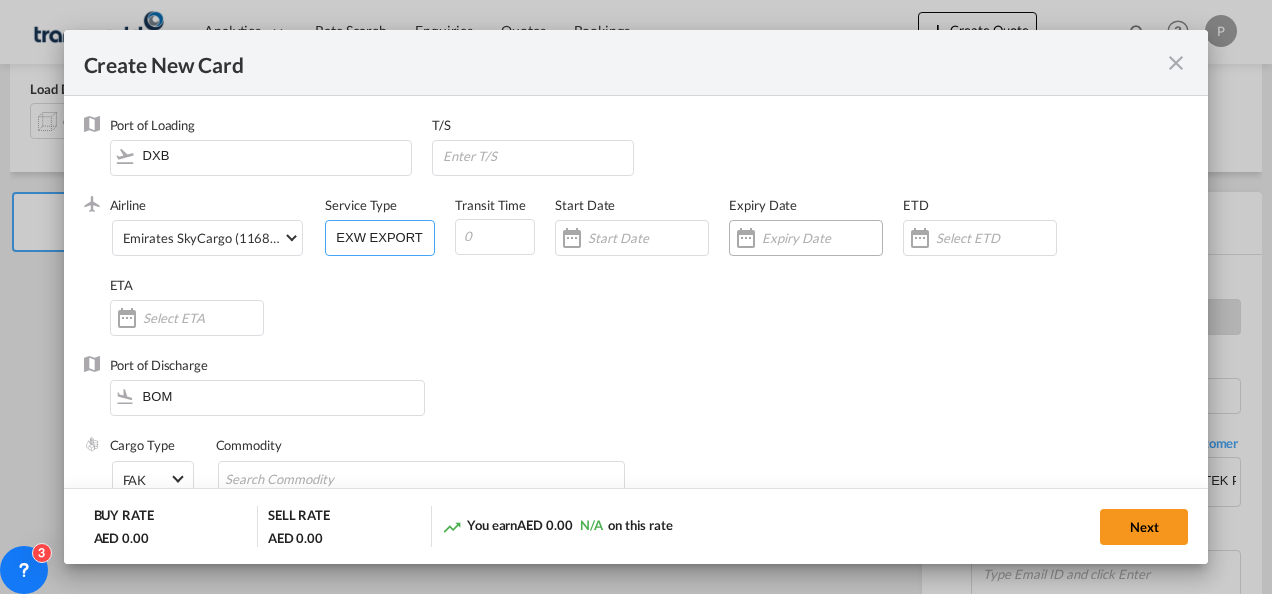type on "EXW EXPORT" 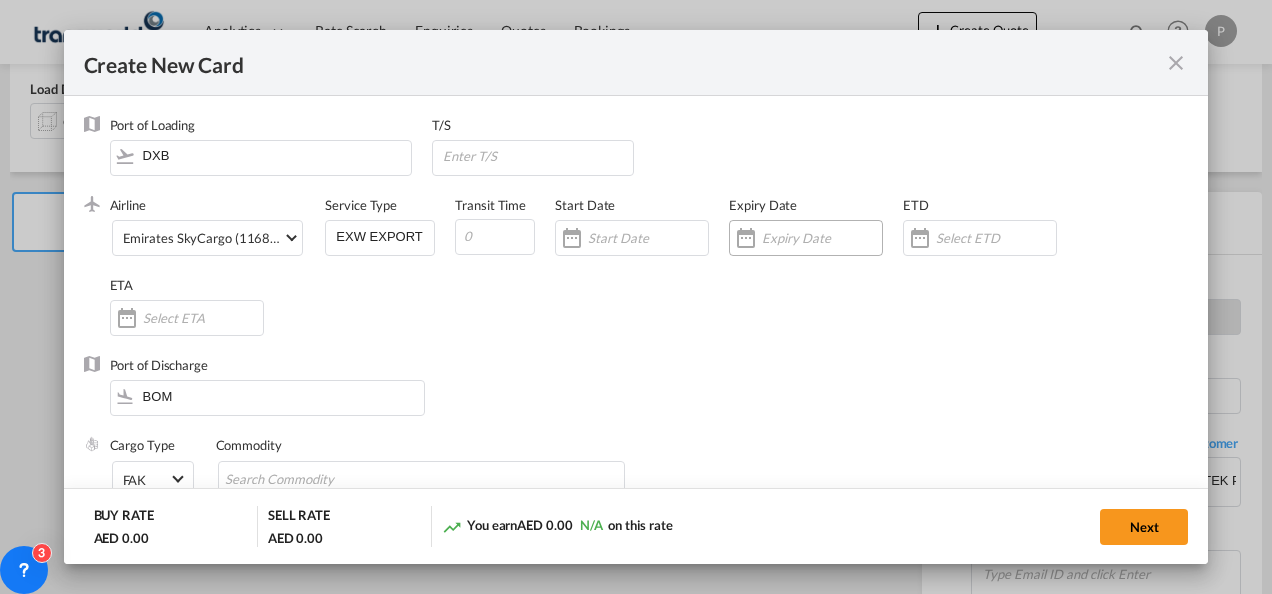 click at bounding box center [822, 238] 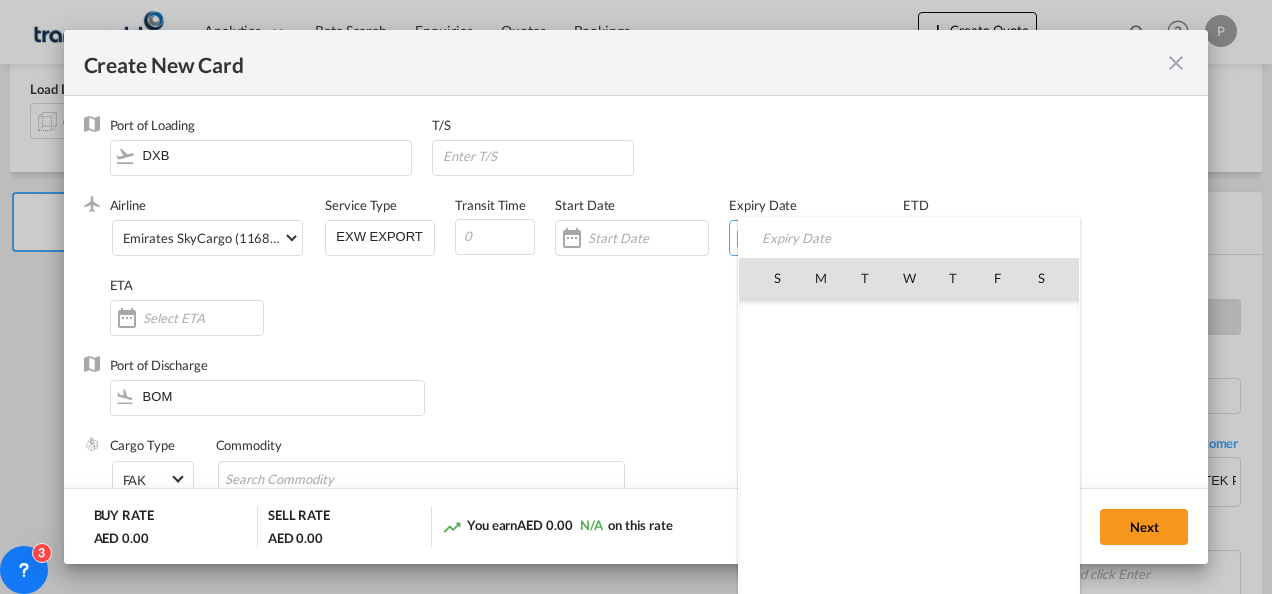 scroll, scrollTop: 462955, scrollLeft: 0, axis: vertical 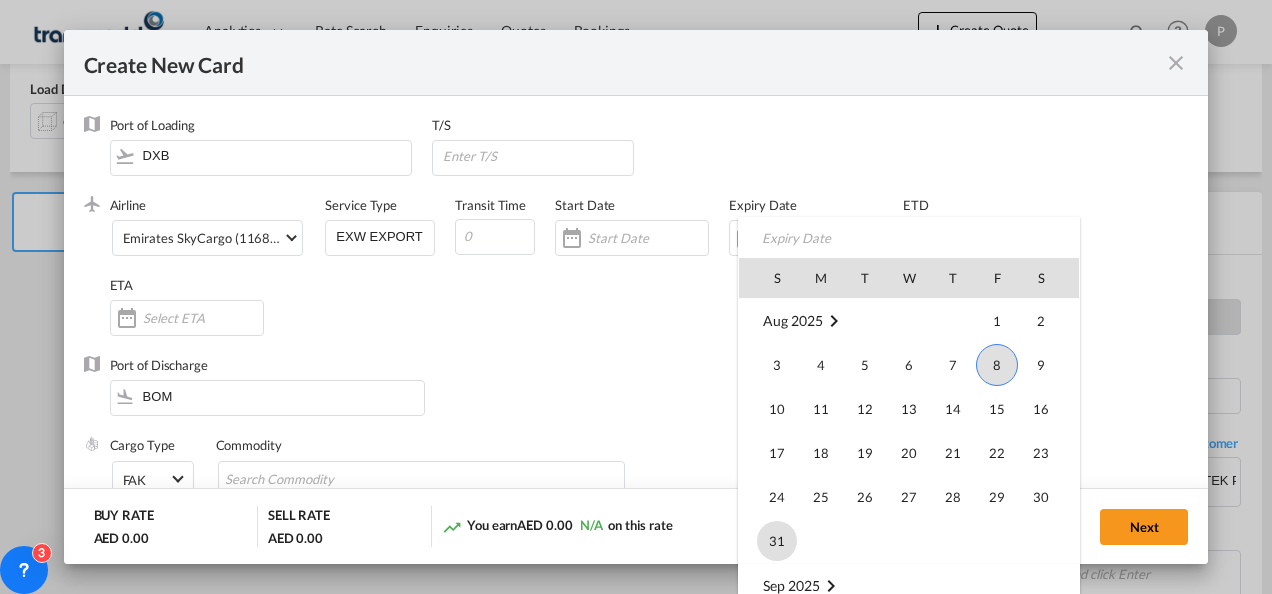 click on "31" at bounding box center (777, 541) 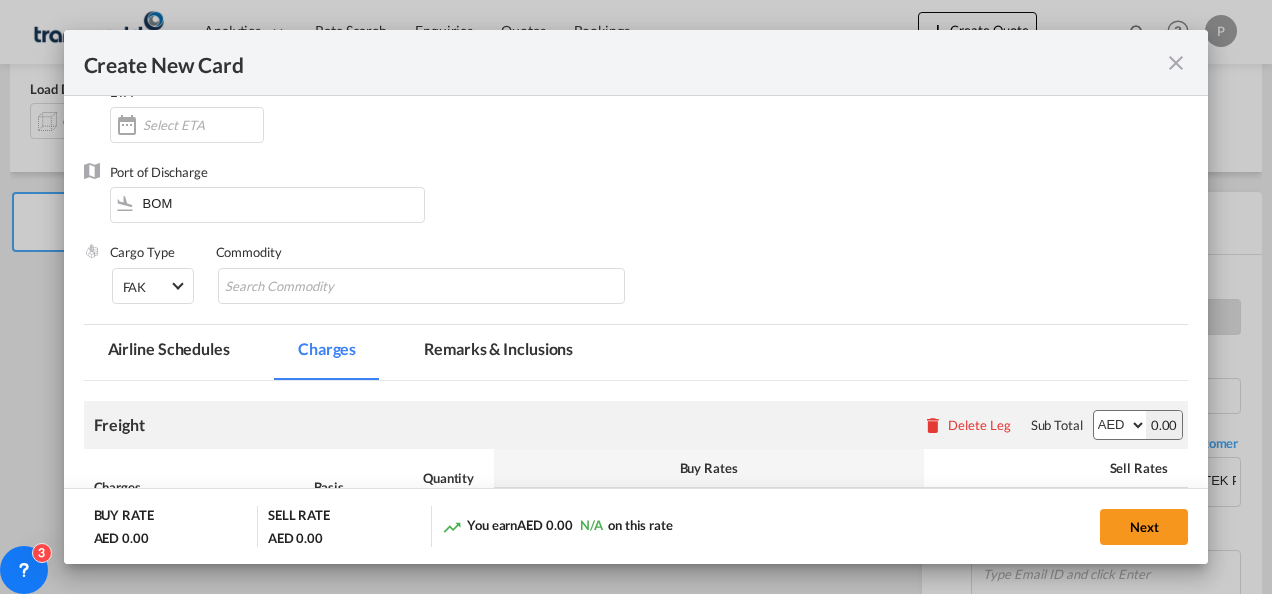 scroll, scrollTop: 194, scrollLeft: 0, axis: vertical 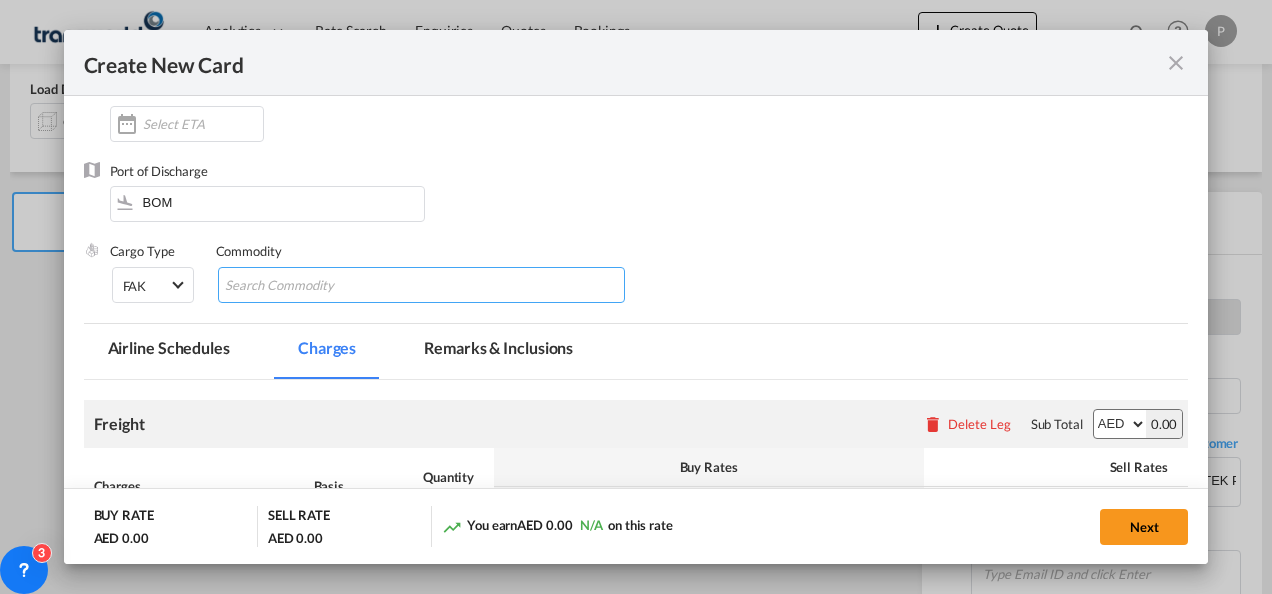 click at bounding box center (316, 286) 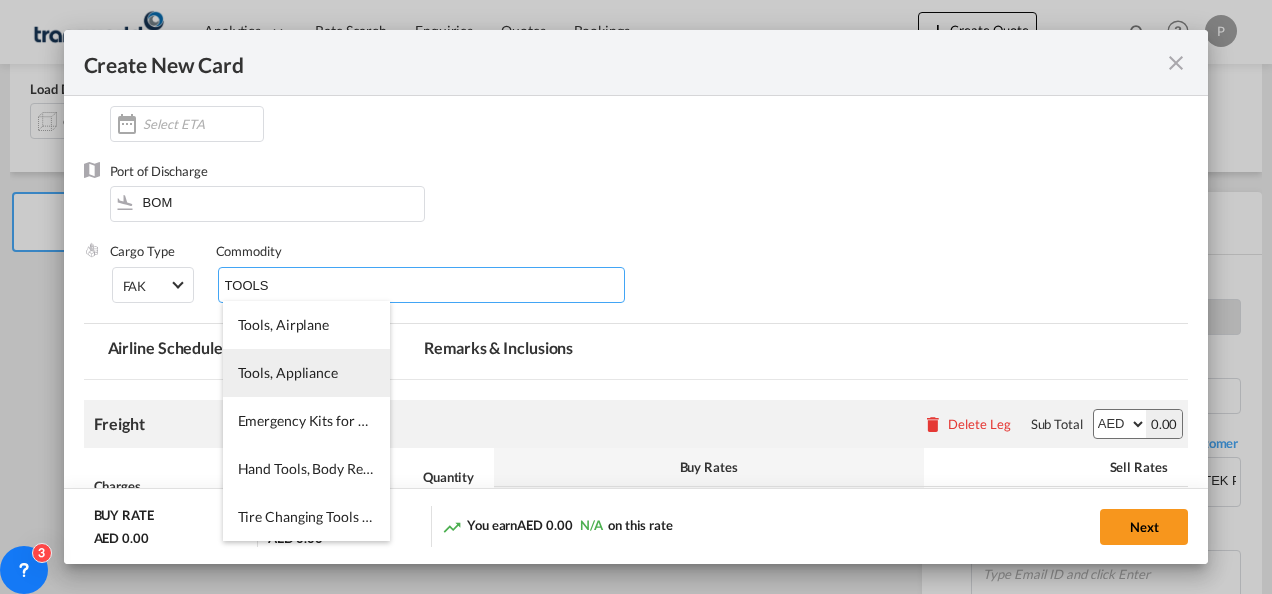 type on "TOOLS" 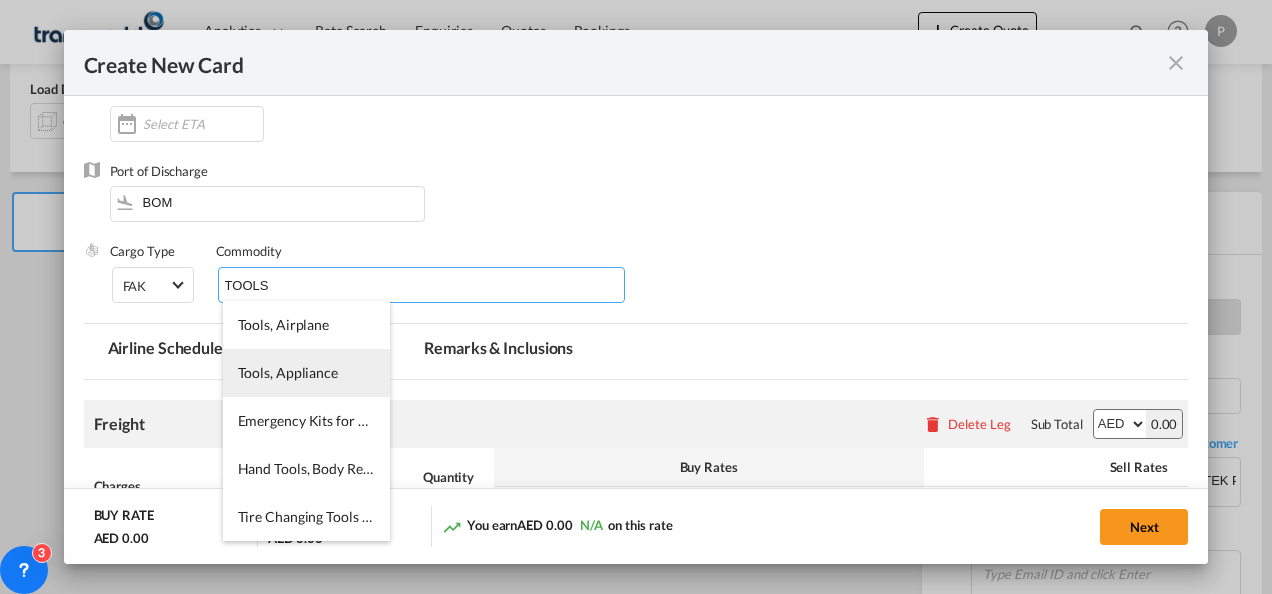 click on "Tools, Appliance" at bounding box center [288, 372] 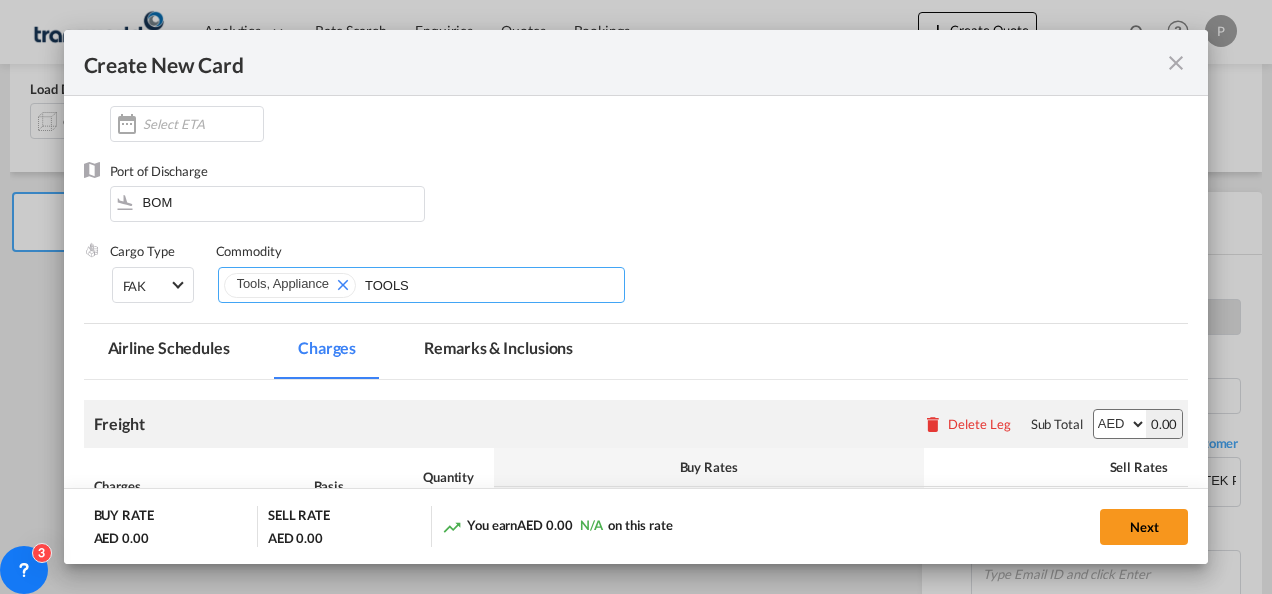 type 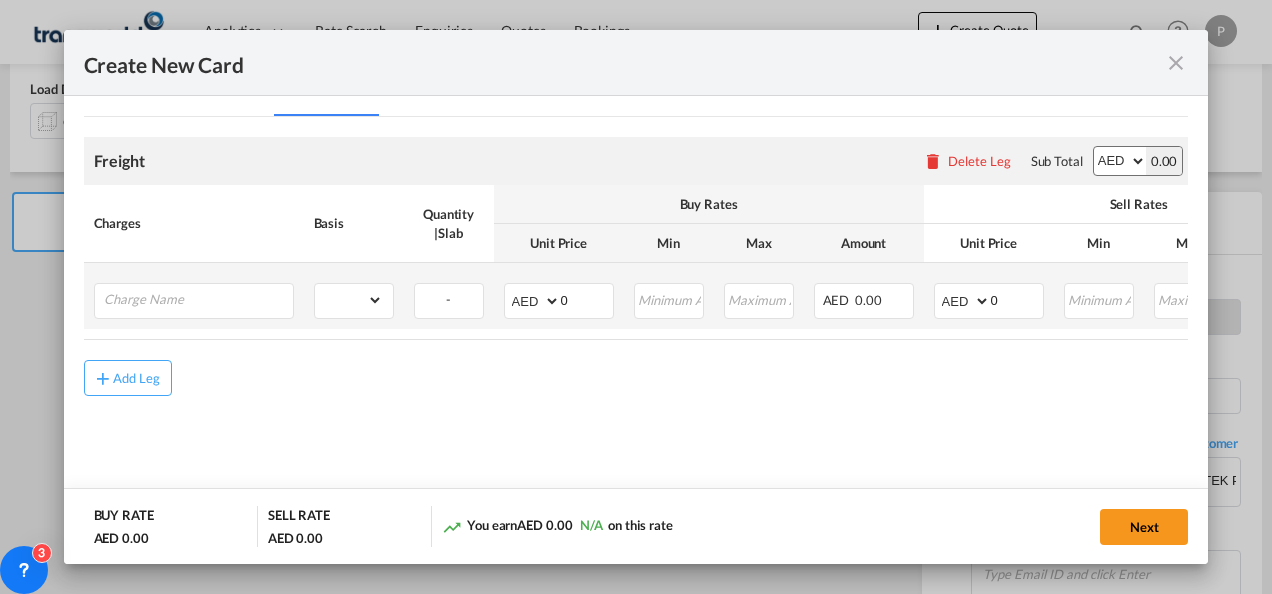 scroll, scrollTop: 458, scrollLeft: 0, axis: vertical 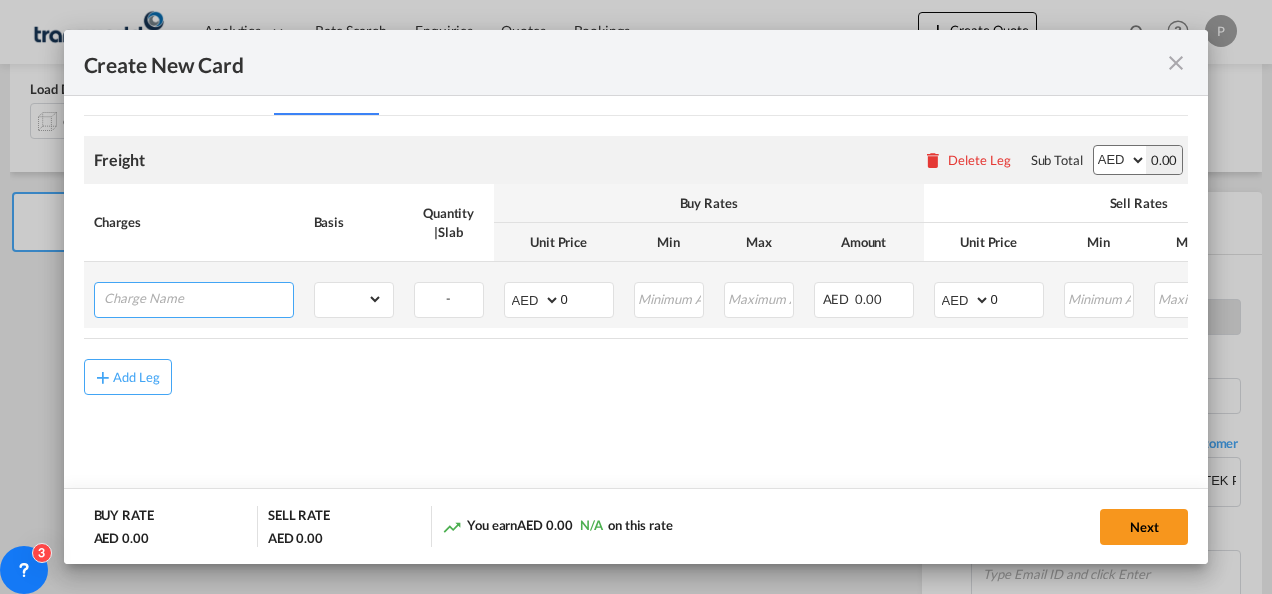 click at bounding box center [198, 298] 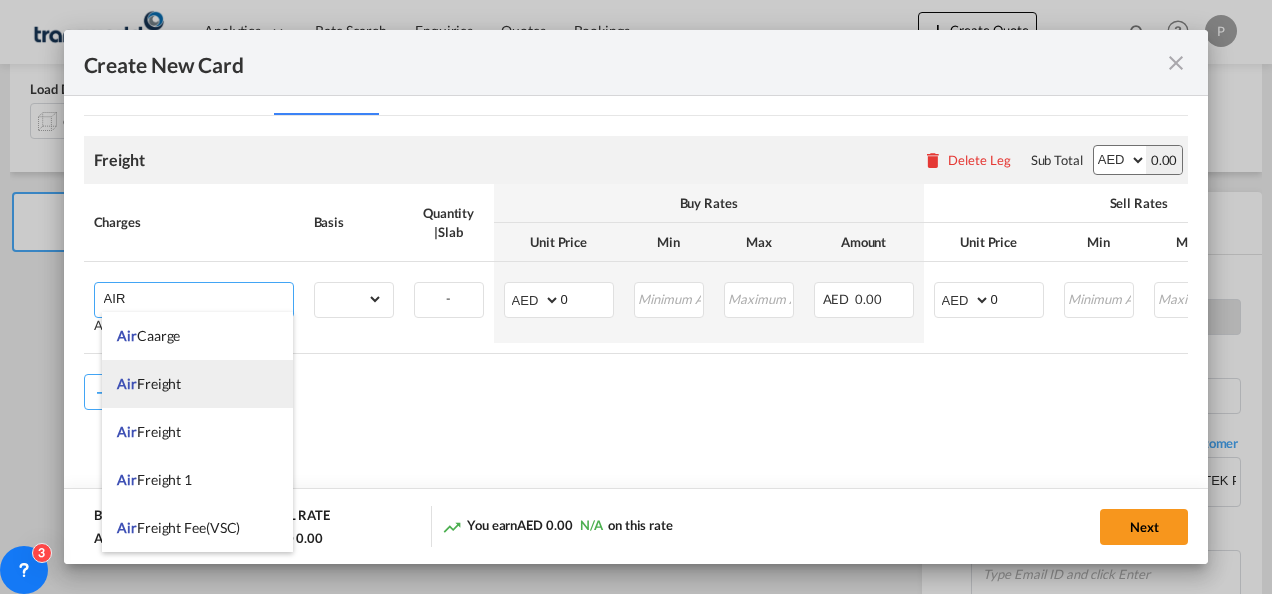 click on "Air  Freight" at bounding box center [197, 384] 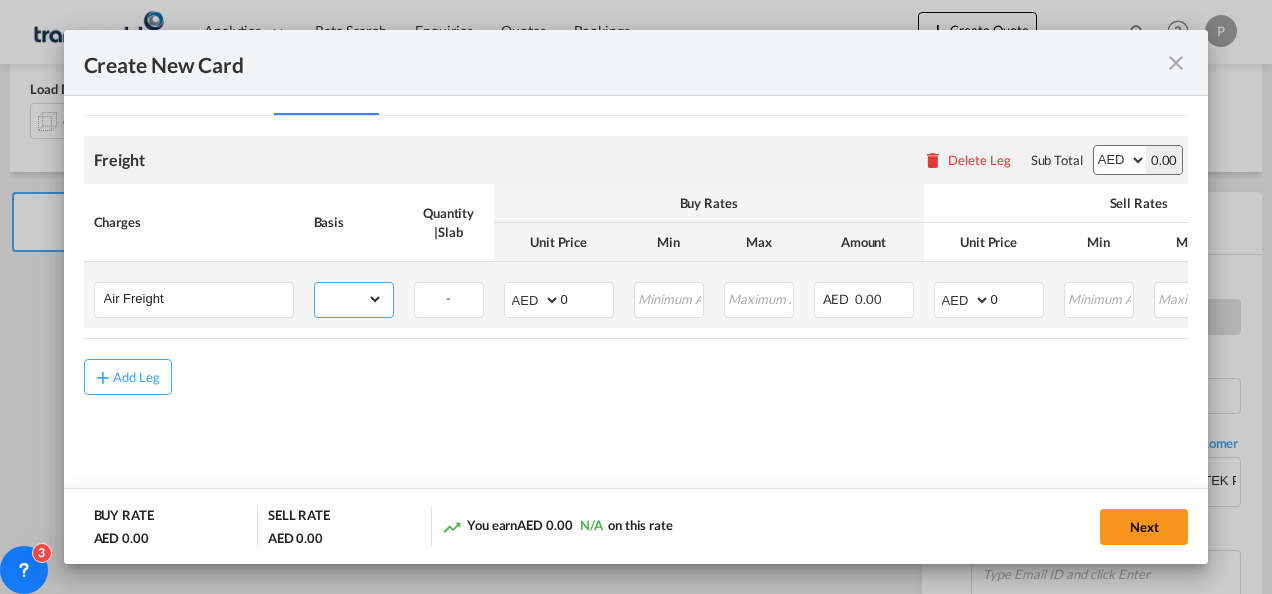 click on "gross_weight
volumetric_weight
per_shipment
per_bl
per_km
% on air freight
per_hawb
per_kg
per_pallet
per_carton
flat
chargeable_weight
per_ton
per_cbm
per_hbl
per_w/m
per_awb
per_sbl
per shipping bill
per_quintal
per_lbs
per_vehicle
per_shift
per_invoice
per_package
per_day
per_revalidation
per_declaration
per_document
per clearance" at bounding box center [349, 299] 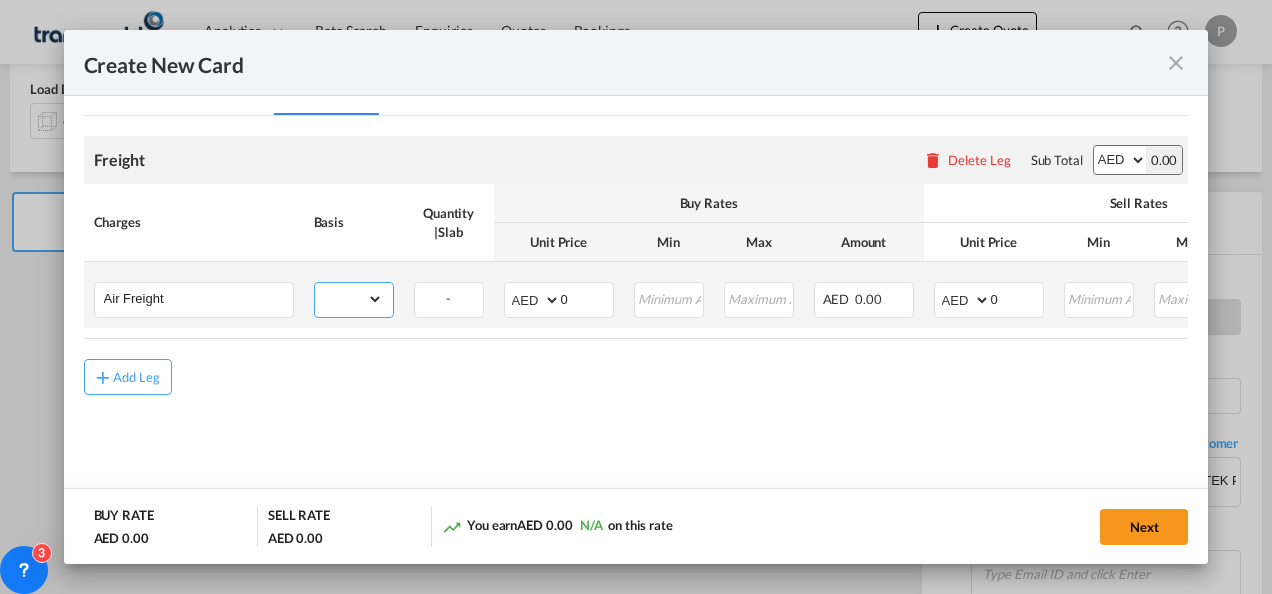 select on "per_shipment" 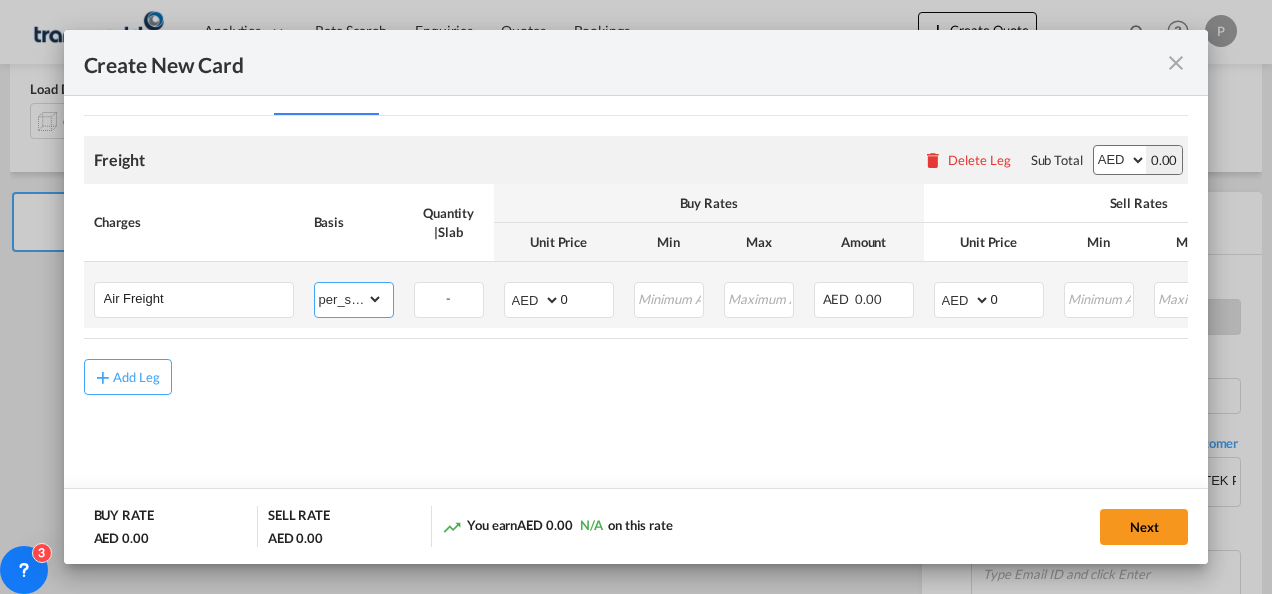 click on "gross_weight
volumetric_weight
per_shipment
per_bl
per_km
% on air freight
per_hawb
per_kg
per_pallet
per_carton
flat
chargeable_weight
per_ton
per_cbm
per_hbl
per_w/m
per_awb
per_sbl
per shipping bill
per_quintal
per_lbs
per_vehicle
per_shift
per_invoice
per_package
per_day
per_revalidation
per_declaration
per_document
per clearance" at bounding box center [349, 299] 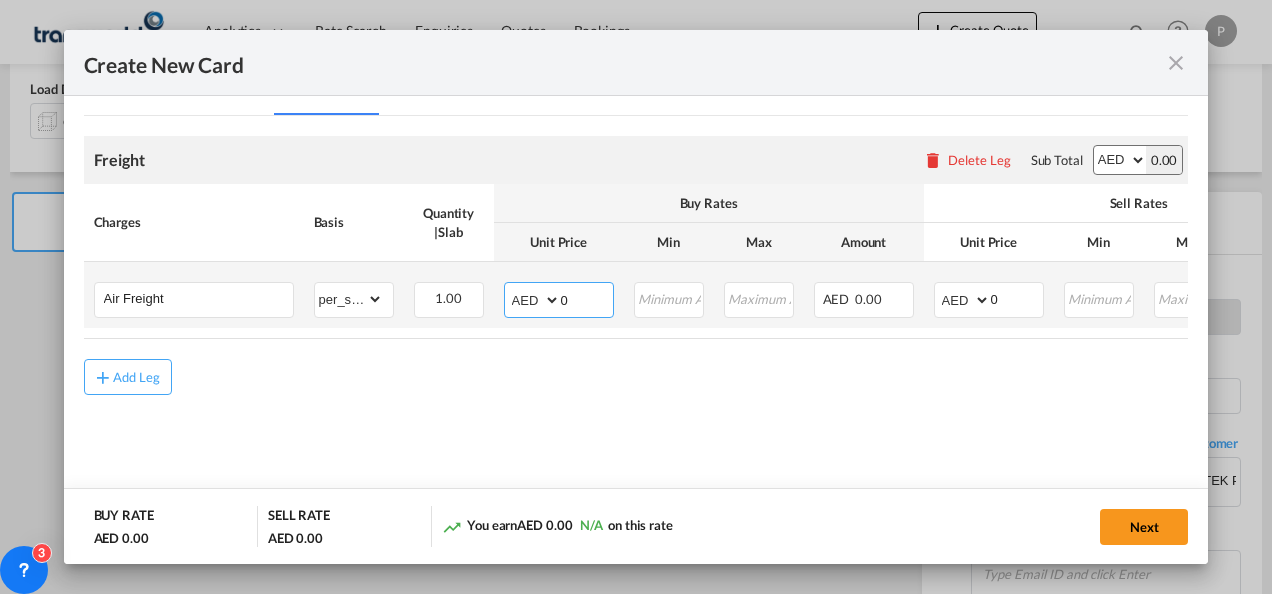 click on "0" at bounding box center [587, 298] 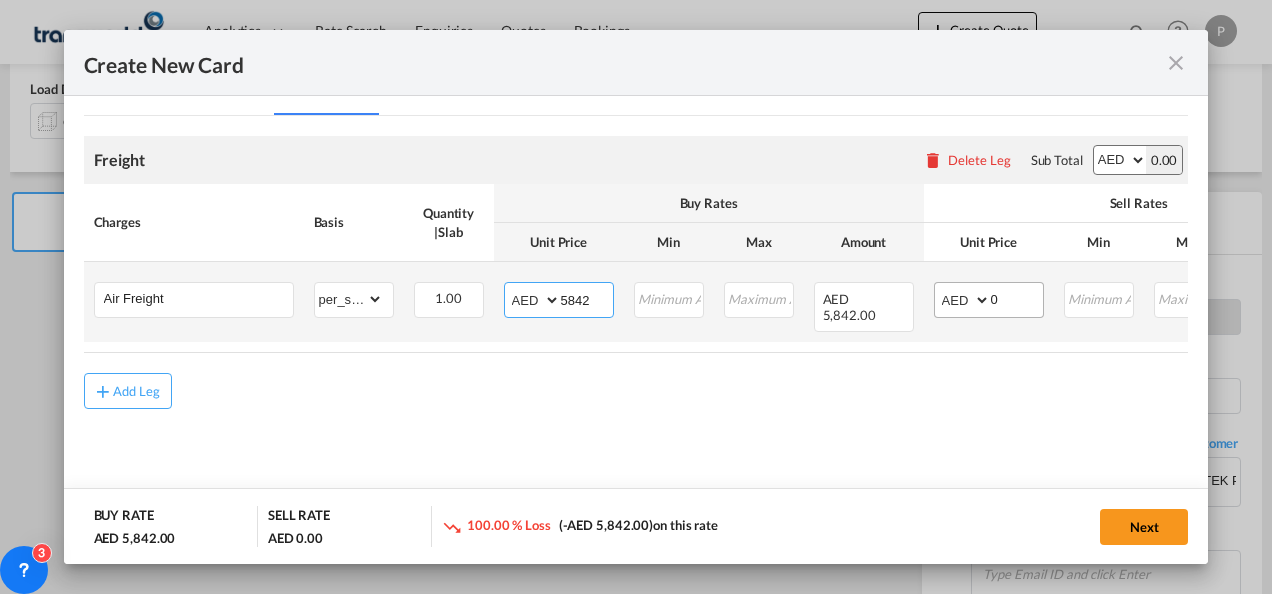 type on "5842" 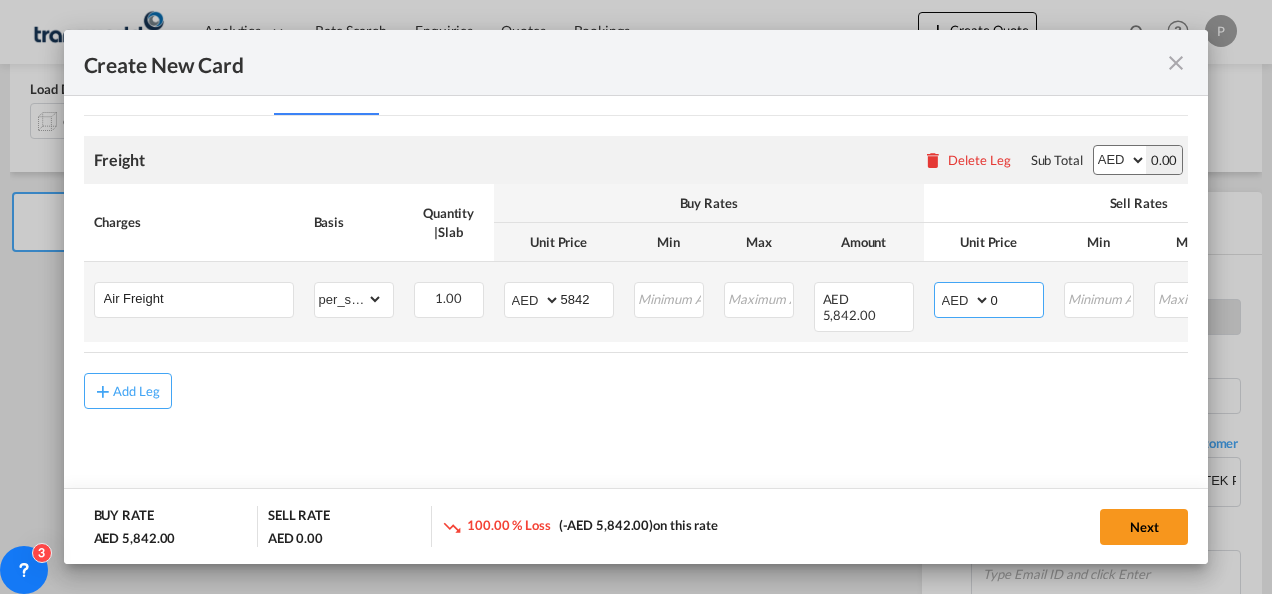 click on "0" at bounding box center (1017, 298) 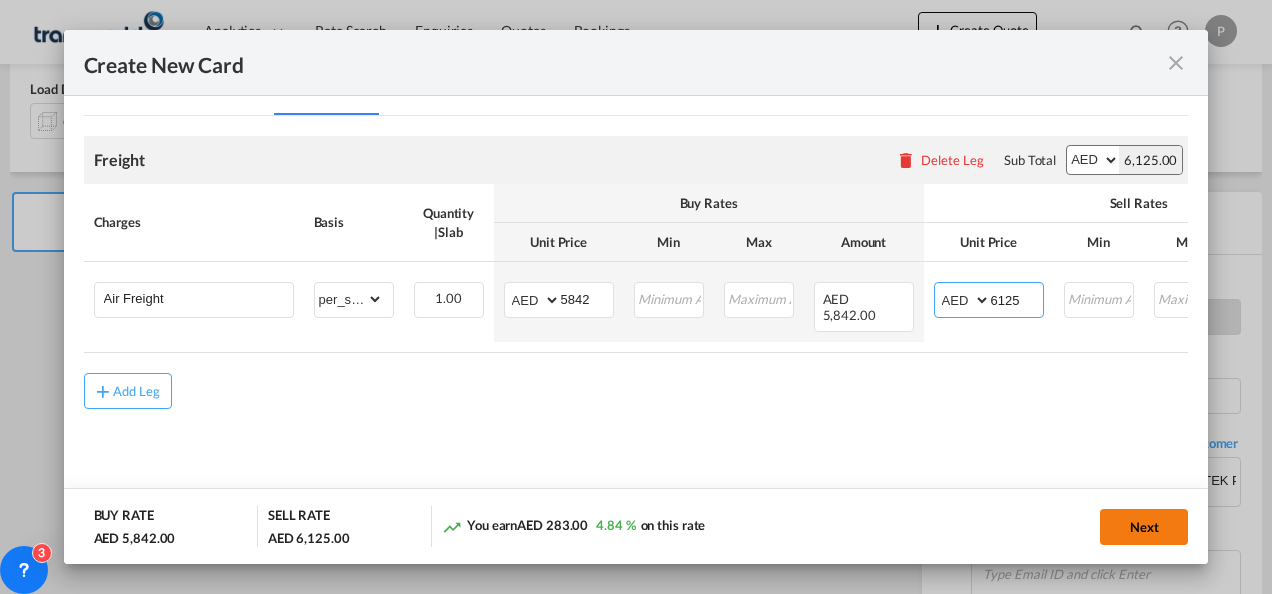 type on "6125" 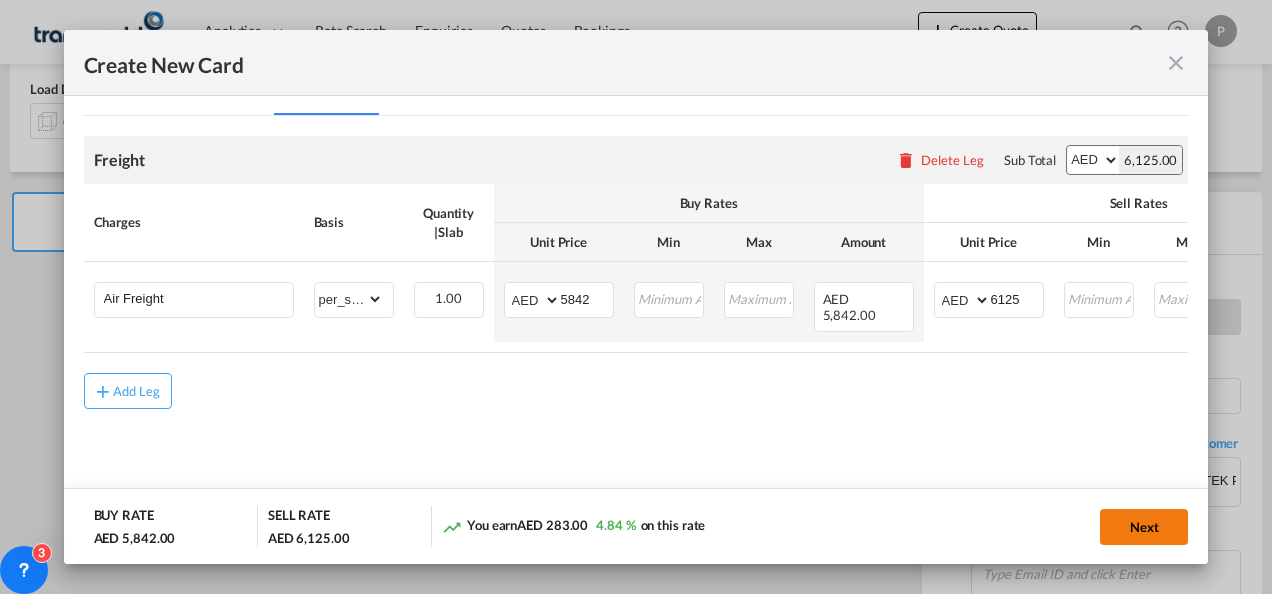 click on "Next" 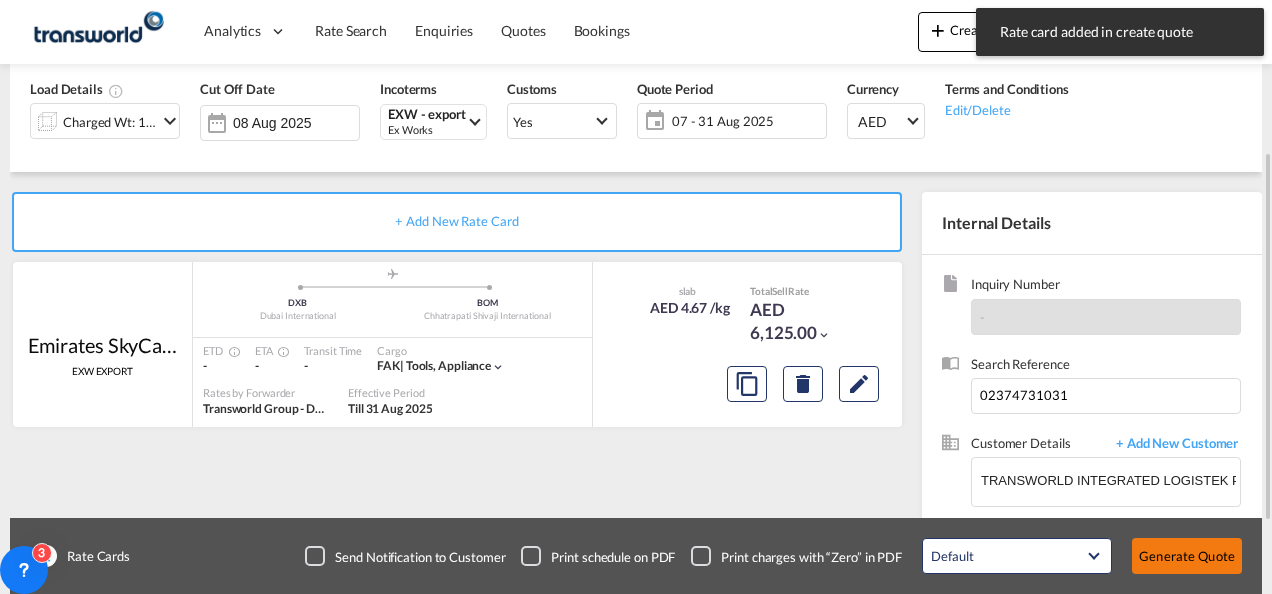 click on "Generate Quote" at bounding box center (1187, 556) 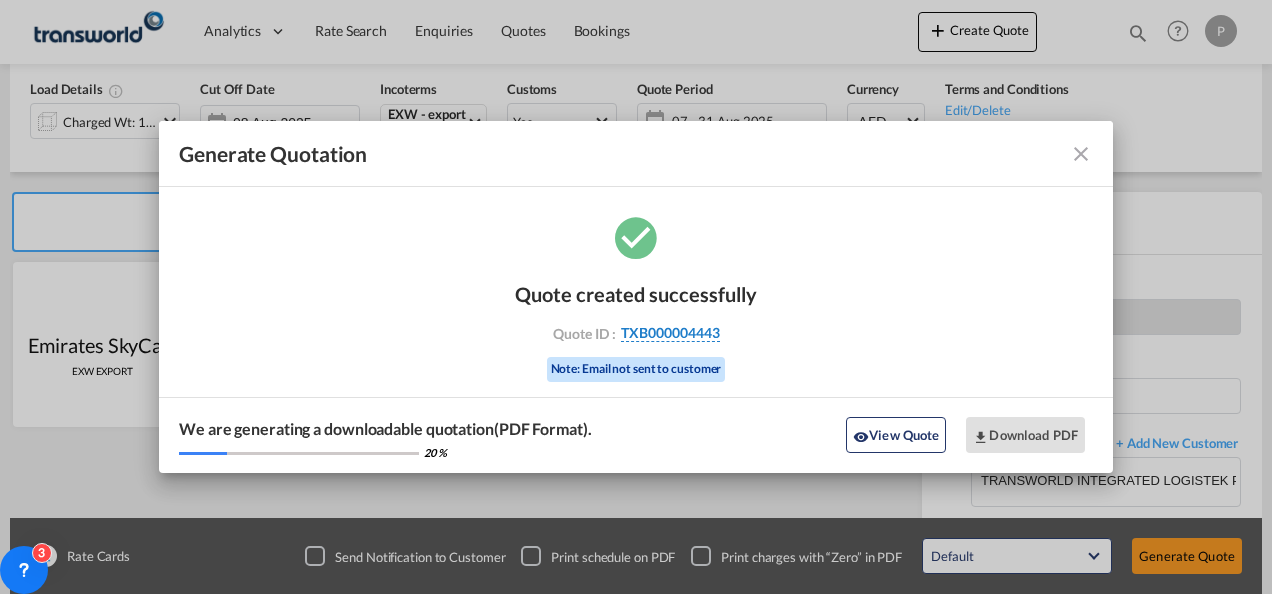 click on "TXB000004443" at bounding box center (670, 333) 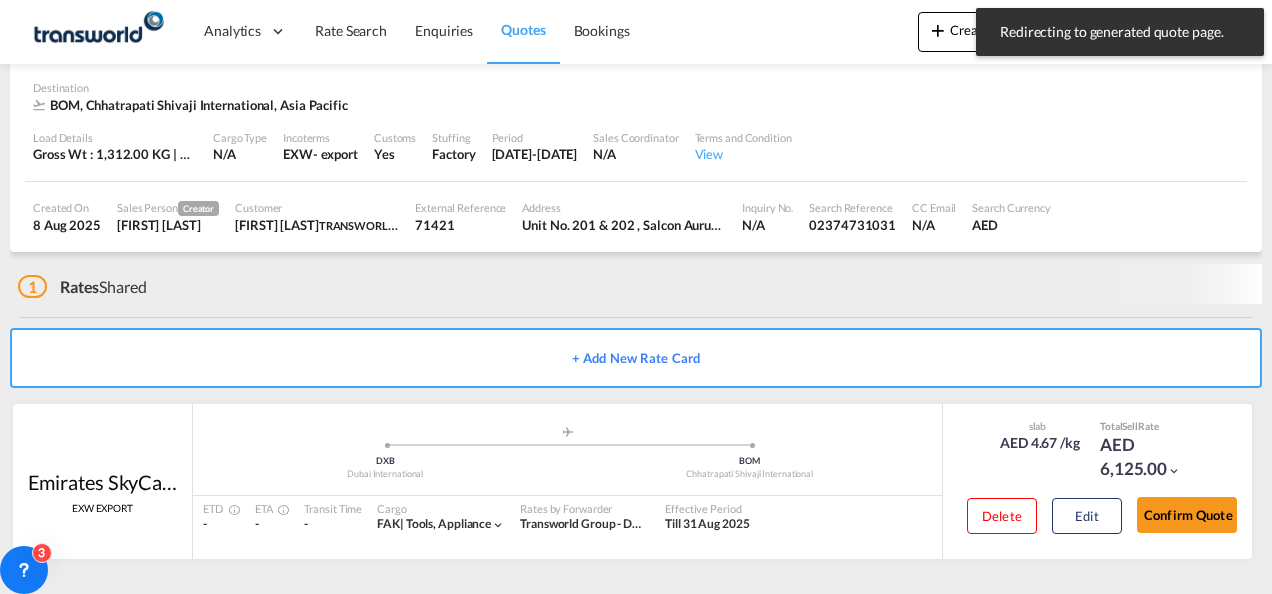 scroll, scrollTop: 134, scrollLeft: 0, axis: vertical 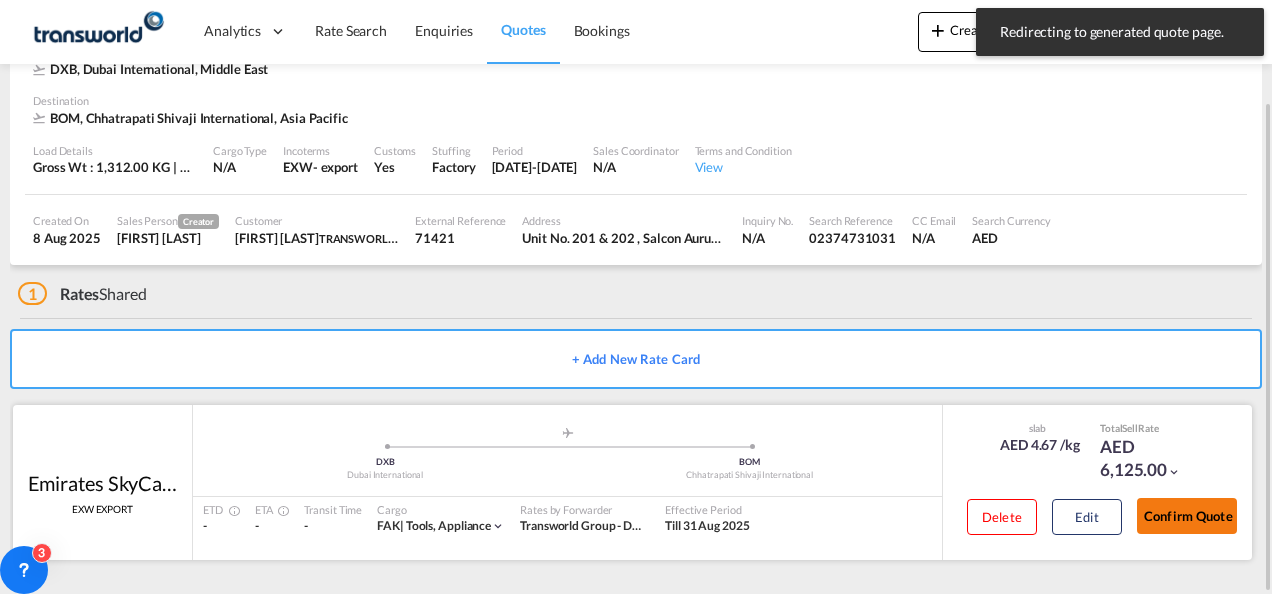 click on "Confirm Quote" at bounding box center (1187, 516) 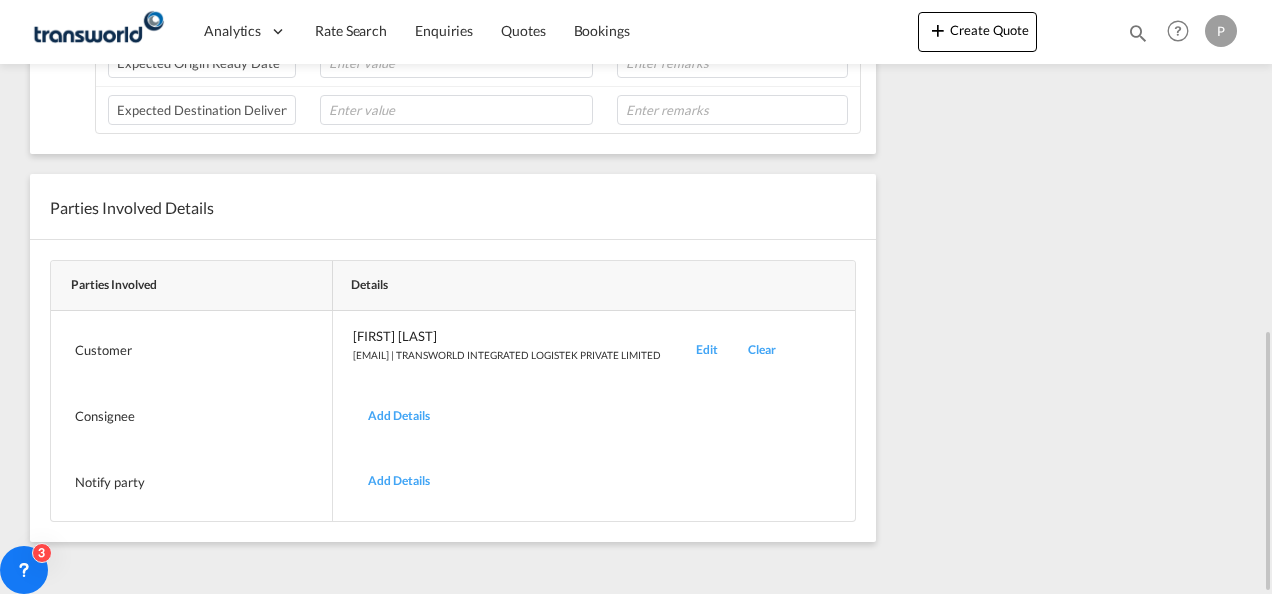 scroll, scrollTop: 0, scrollLeft: 0, axis: both 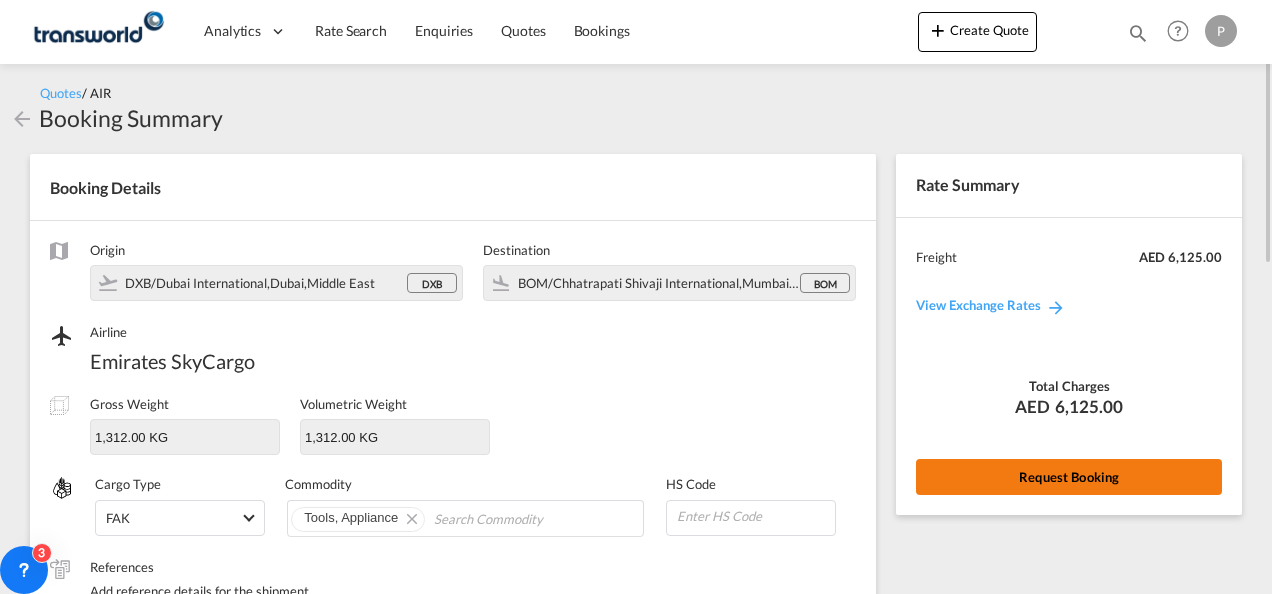 click on "Request Booking" at bounding box center (1069, 477) 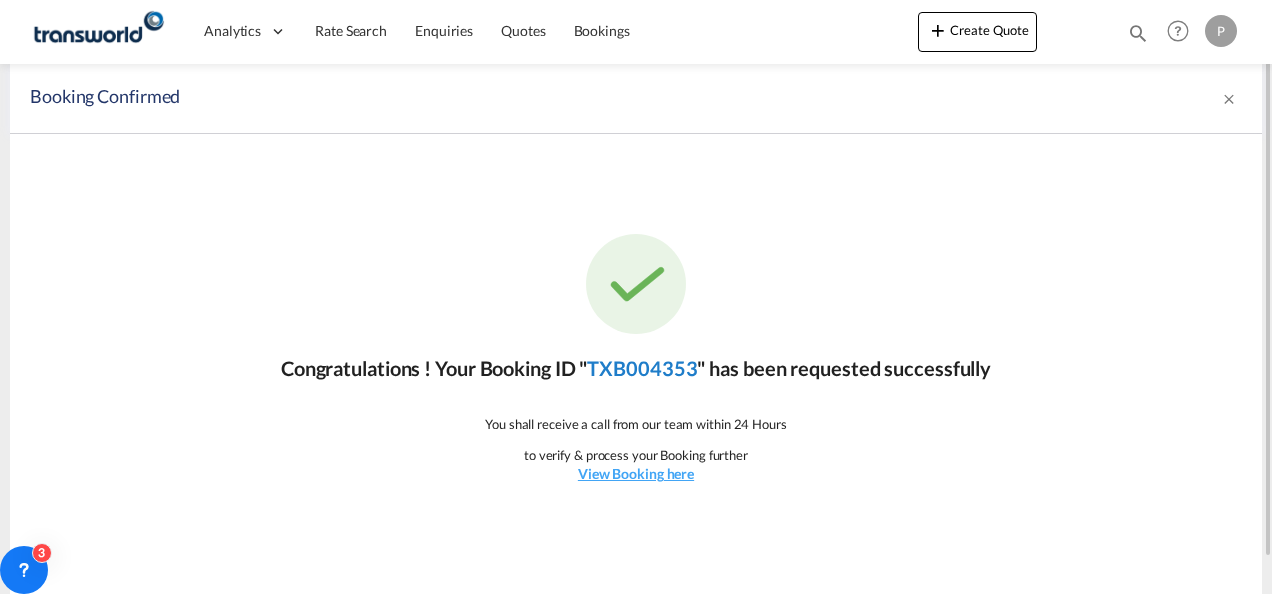 click on "TXB004353" 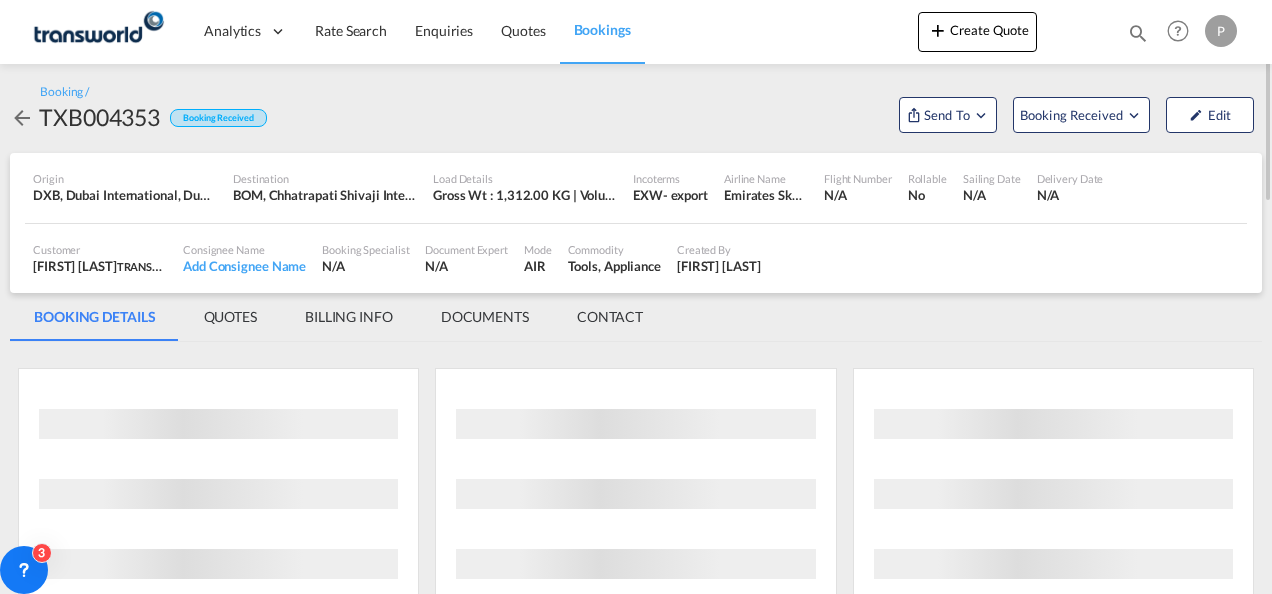 scroll, scrollTop: 0, scrollLeft: 0, axis: both 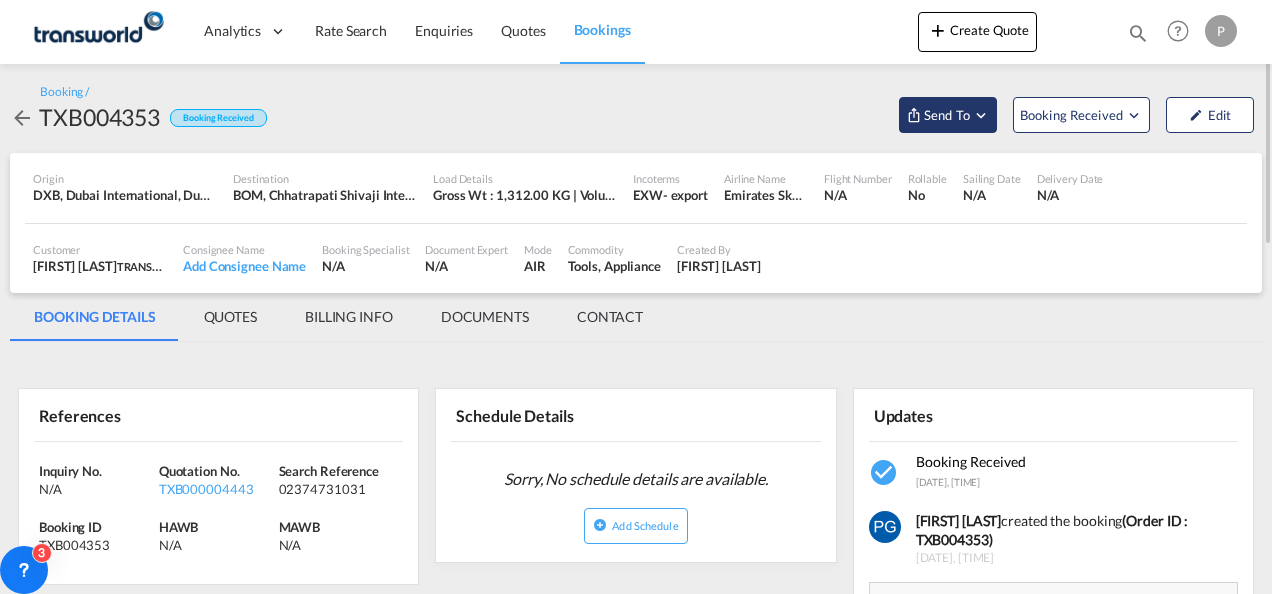 click on "Send To" at bounding box center (947, 115) 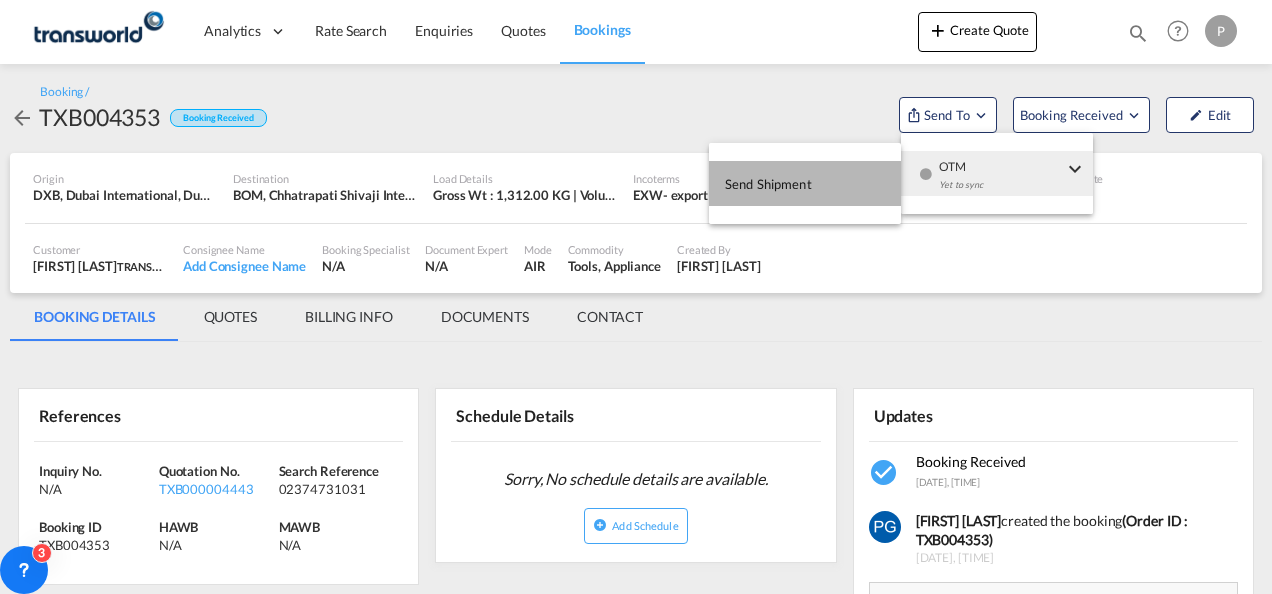 click on "Send Shipment" at bounding box center (805, 183) 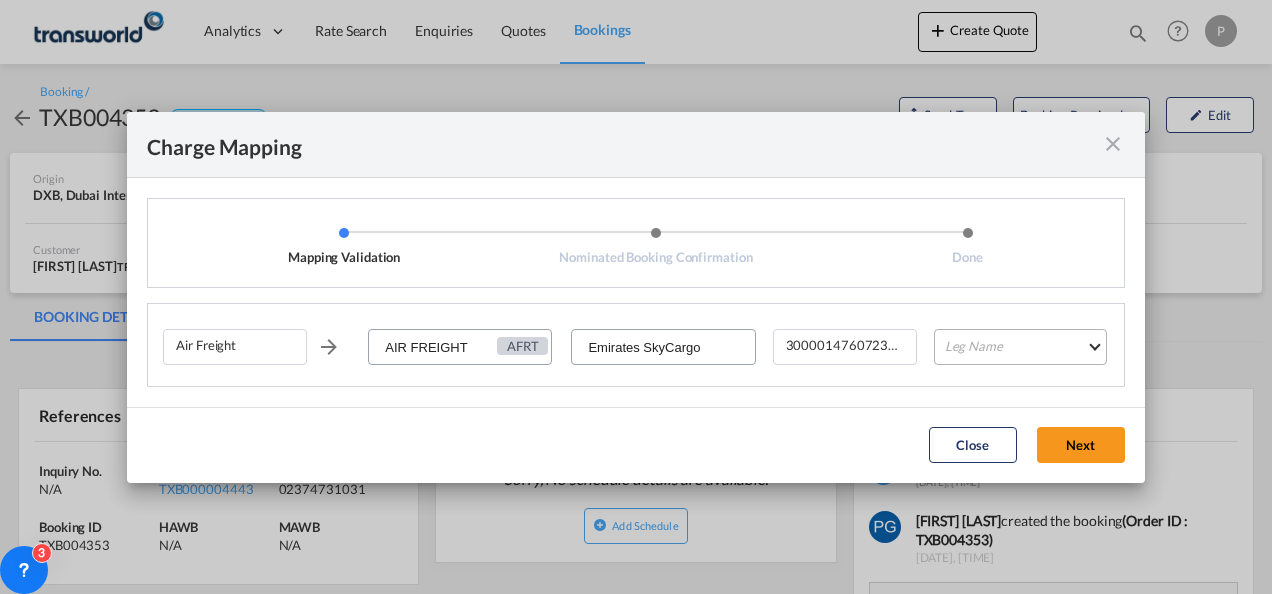 click on "Leg Name HANDLING ORIGIN HANDLING DESTINATION OTHERS TL PICK UP CUSTOMS ORIGIN AIR CUSTOMS DESTINATION TL DELIVERY" at bounding box center [1020, 347] 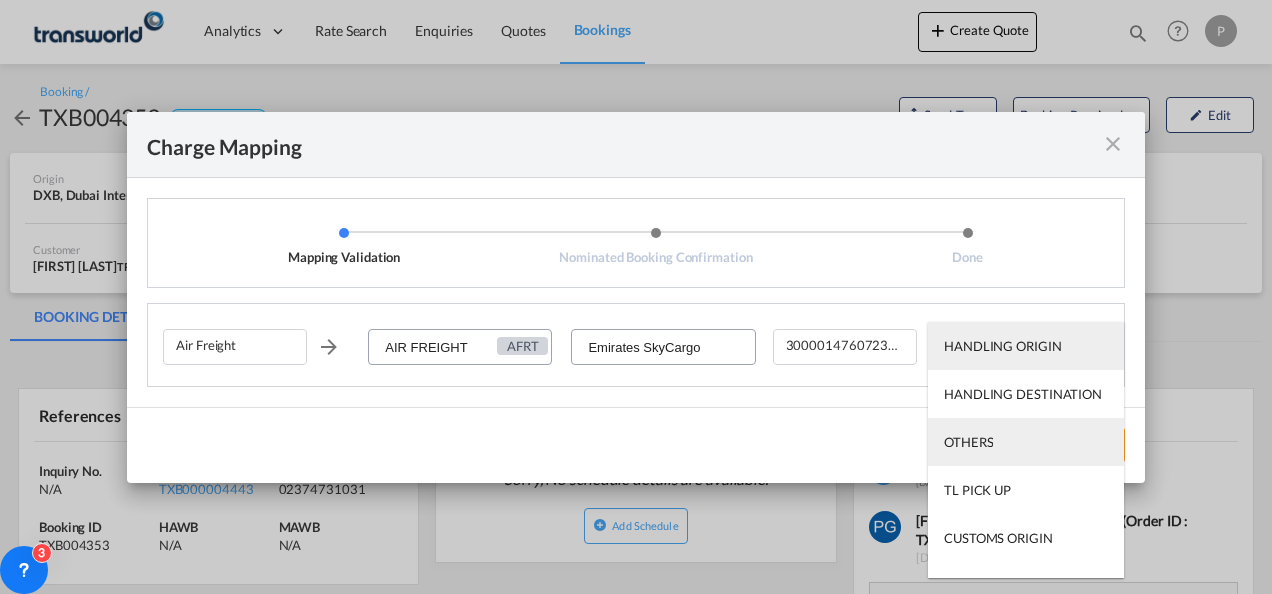 scroll, scrollTop: 128, scrollLeft: 0, axis: vertical 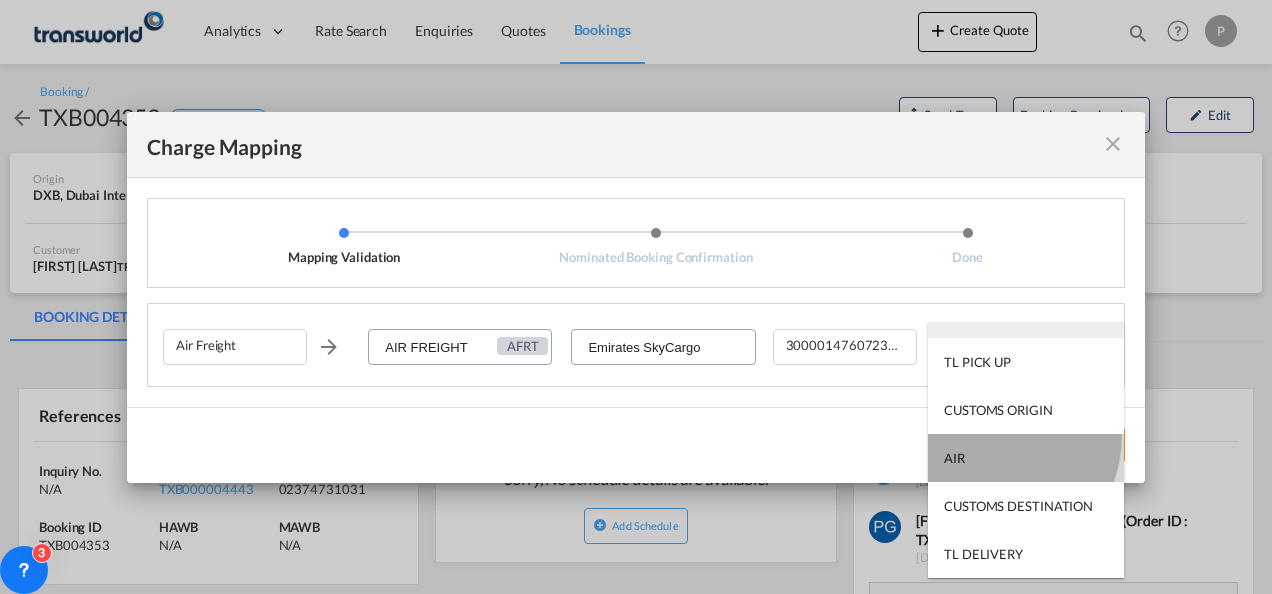 click on "AIR" at bounding box center (1026, 458) 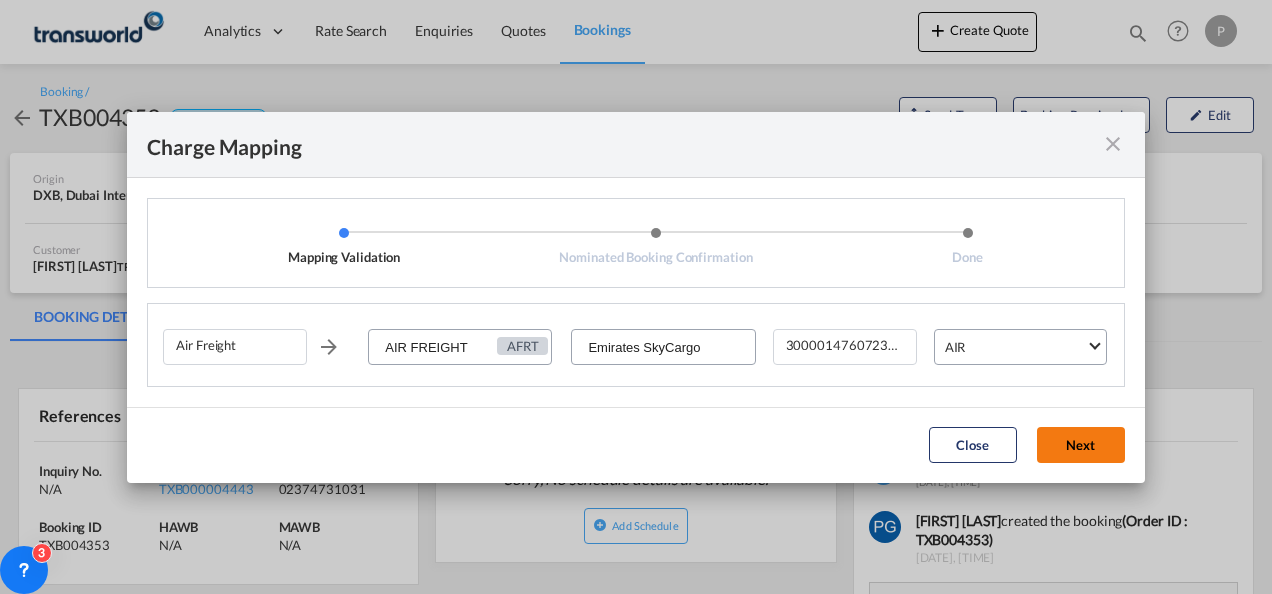 click on "Next" 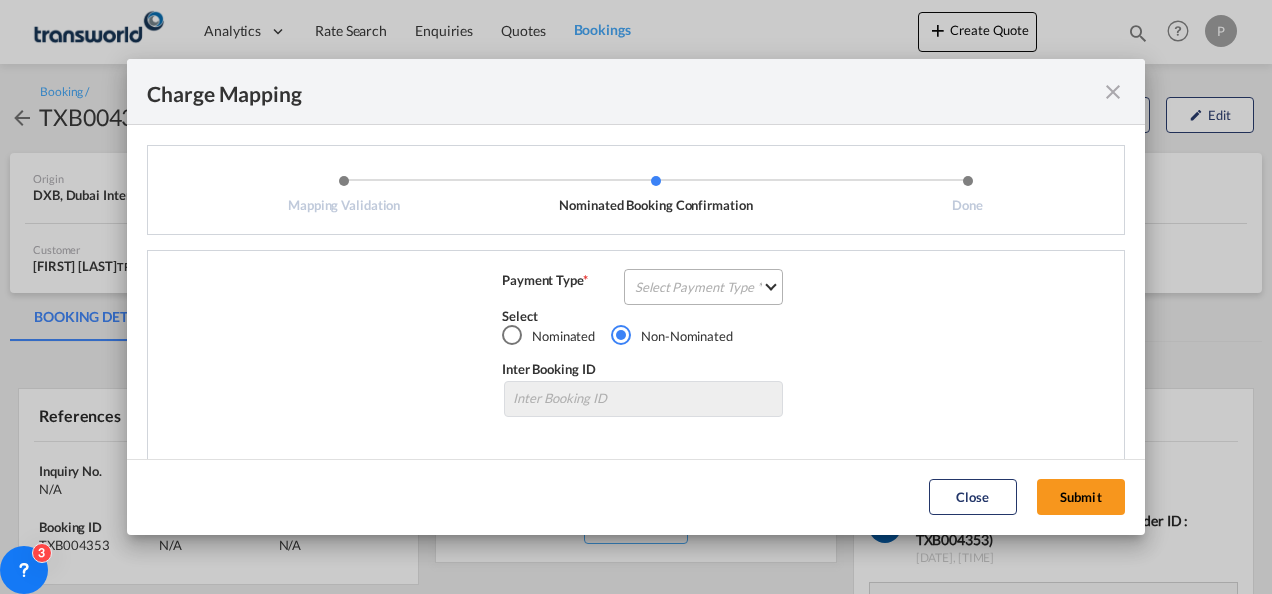 click on "Select Payment Type
COLLECT
PREPAID" at bounding box center (703, 287) 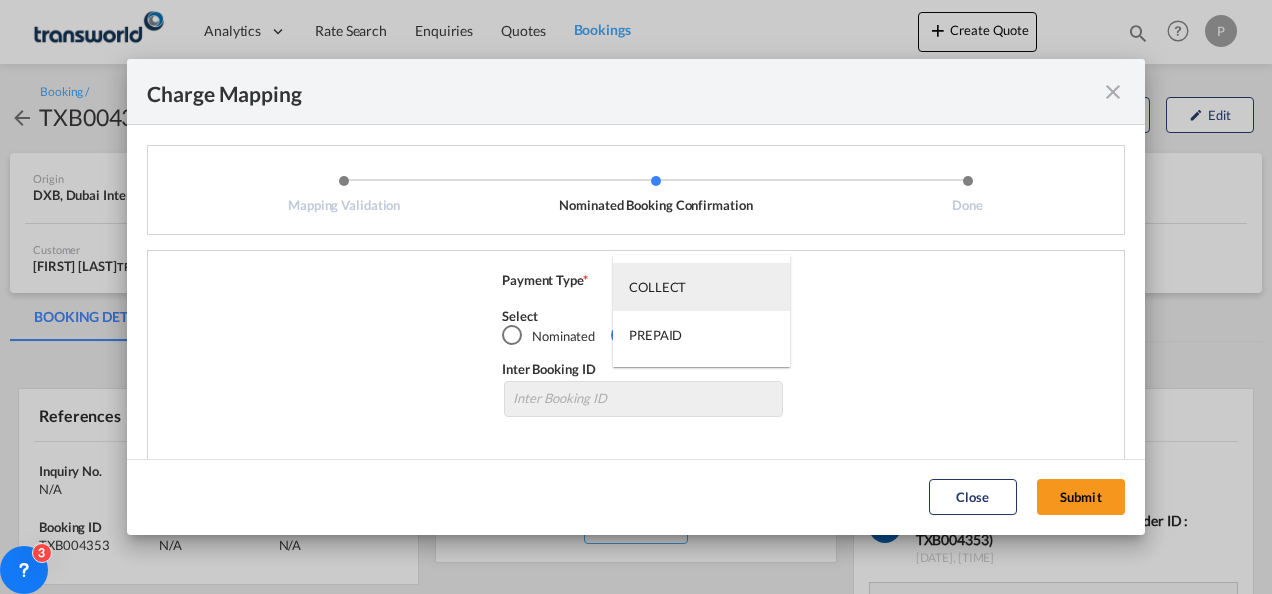 click on "COLLECT" at bounding box center [701, 287] 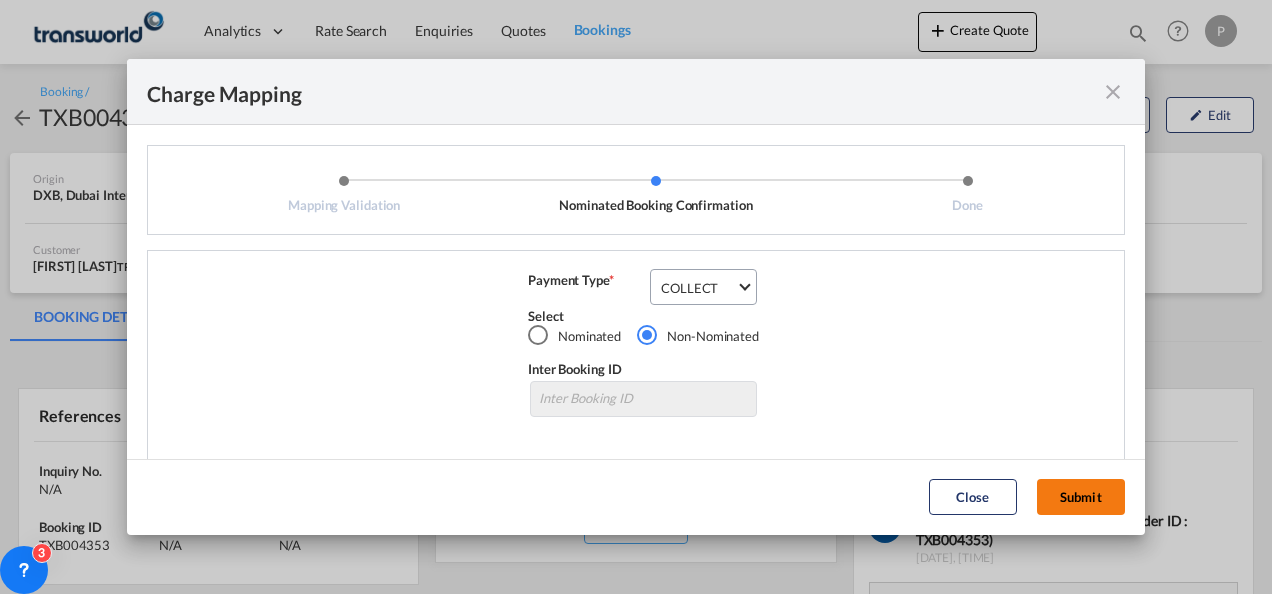 click on "Submit" 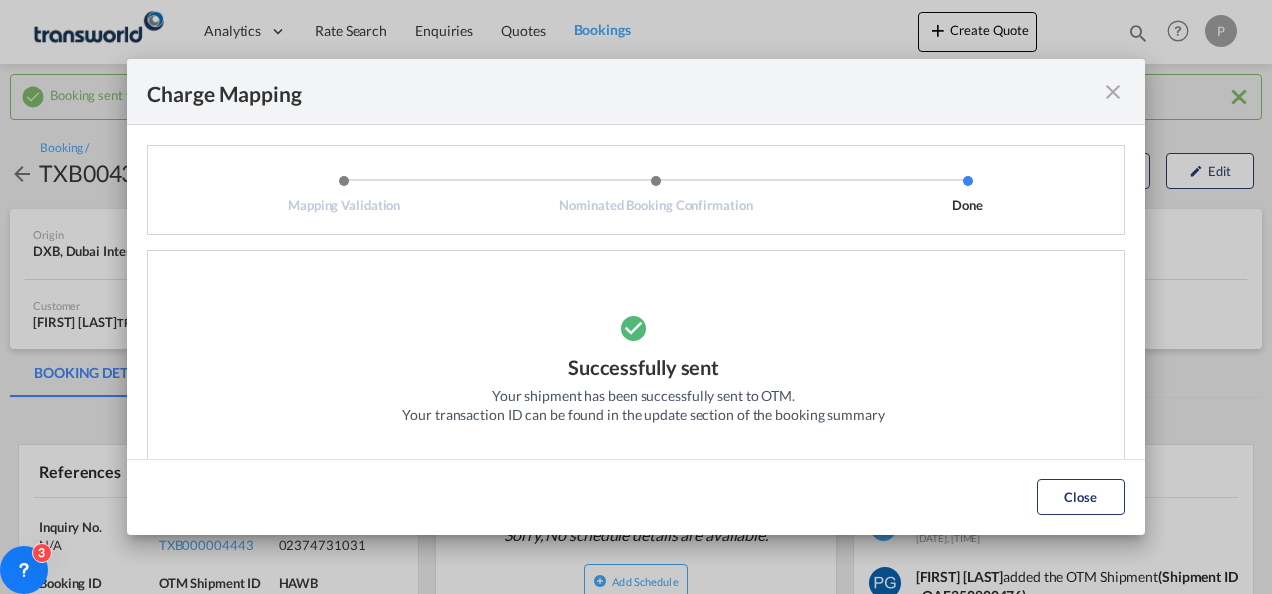 click at bounding box center [1113, 92] 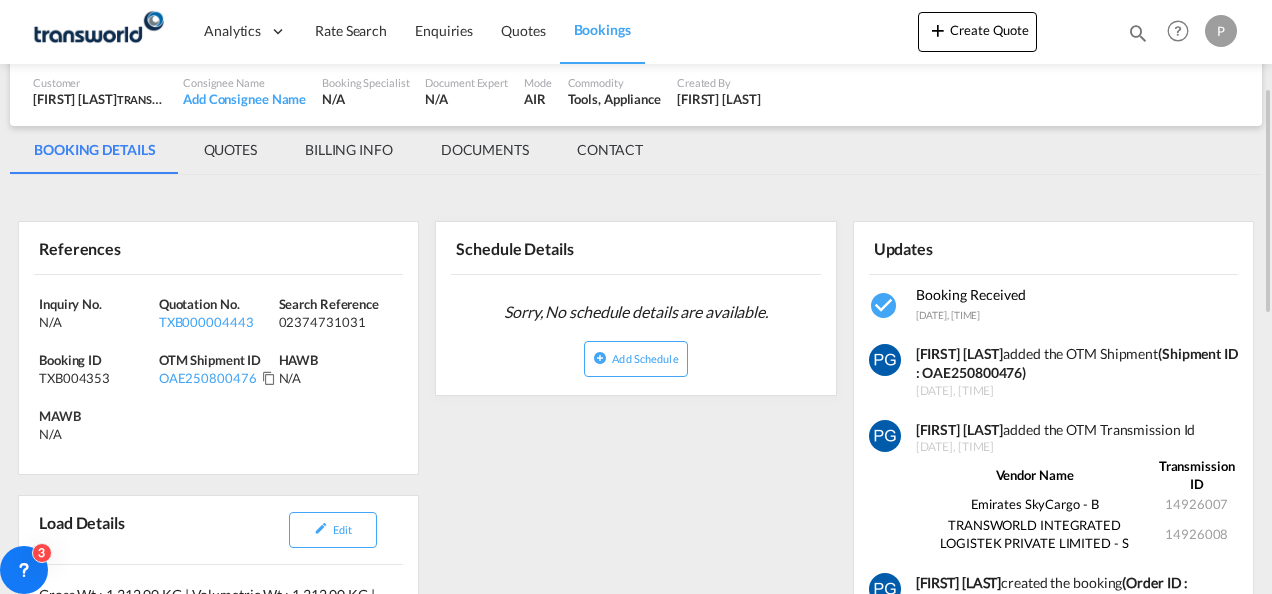 scroll, scrollTop: 224, scrollLeft: 0, axis: vertical 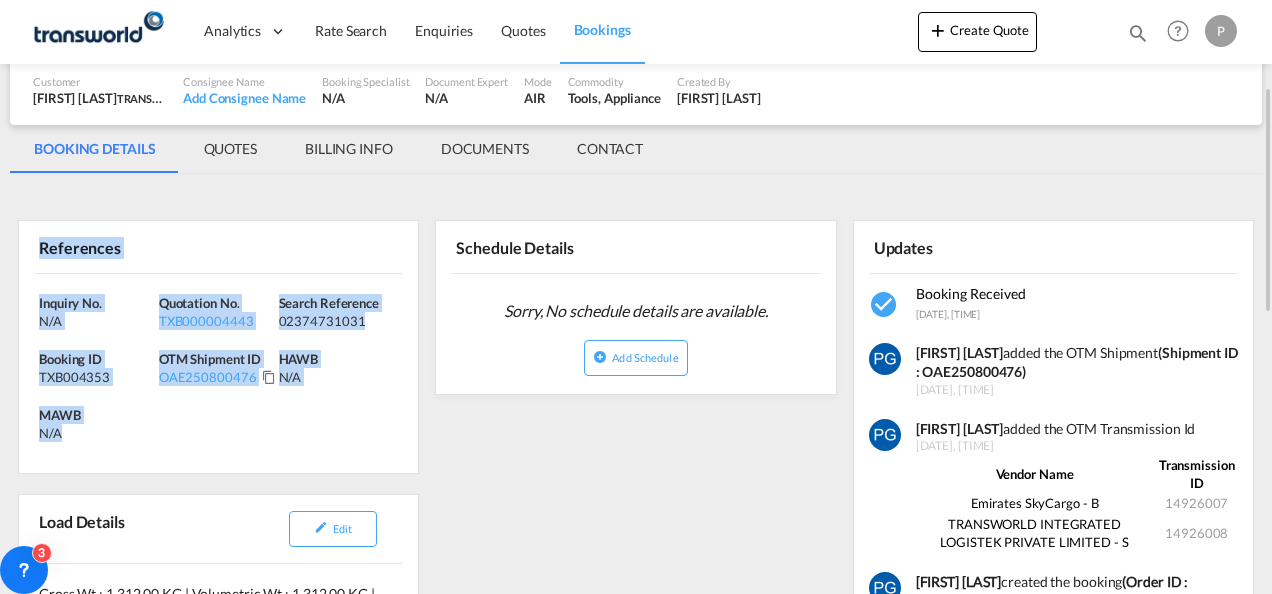 drag, startPoint x: 36, startPoint y: 242, endPoint x: 88, endPoint y: 437, distance: 201.81427 